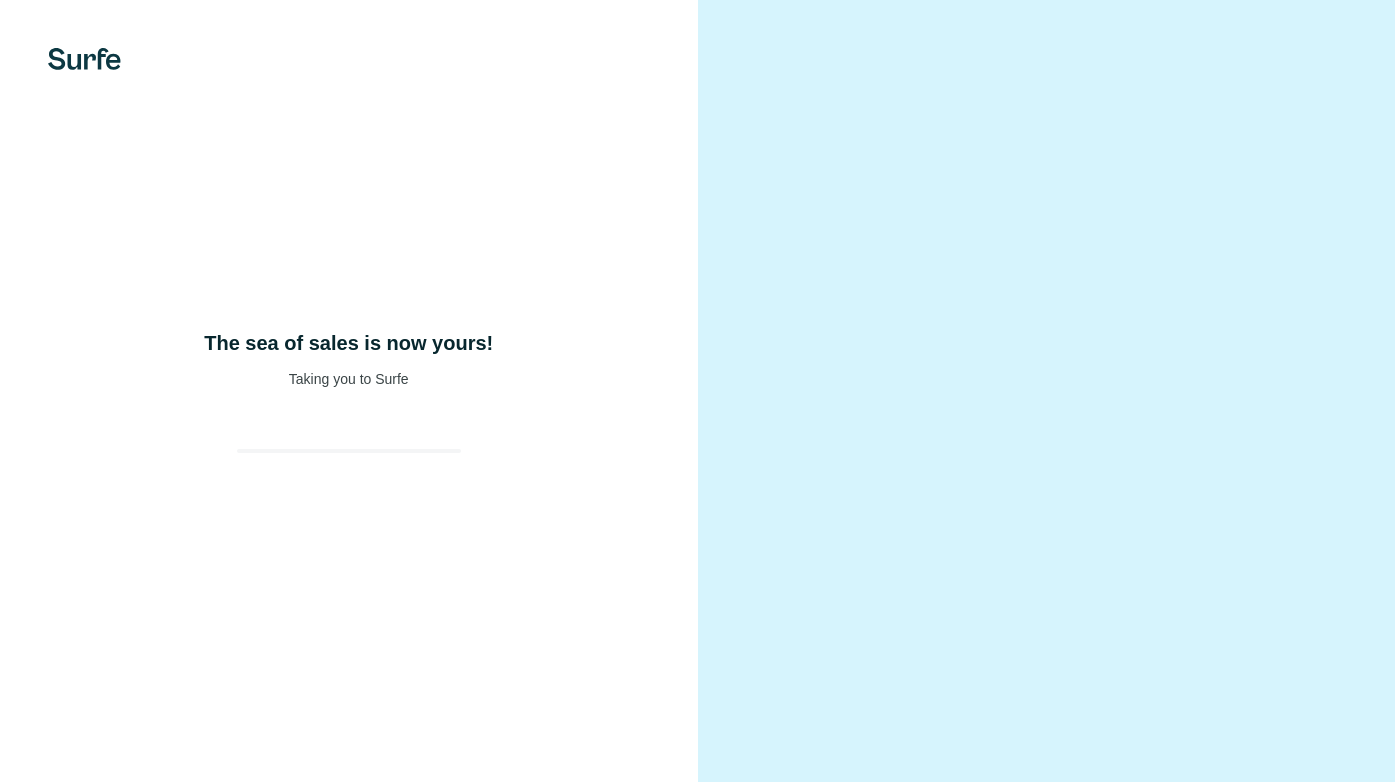 scroll, scrollTop: 0, scrollLeft: 0, axis: both 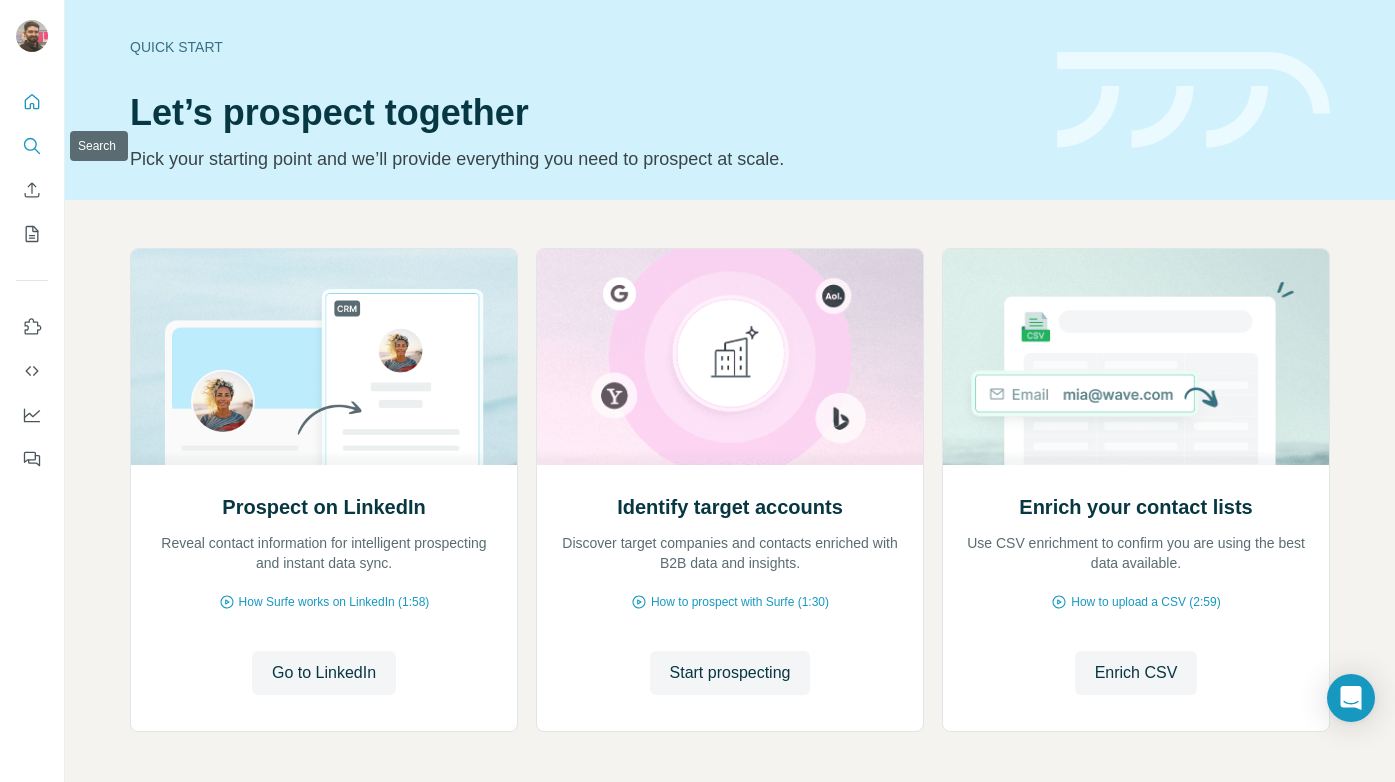 click 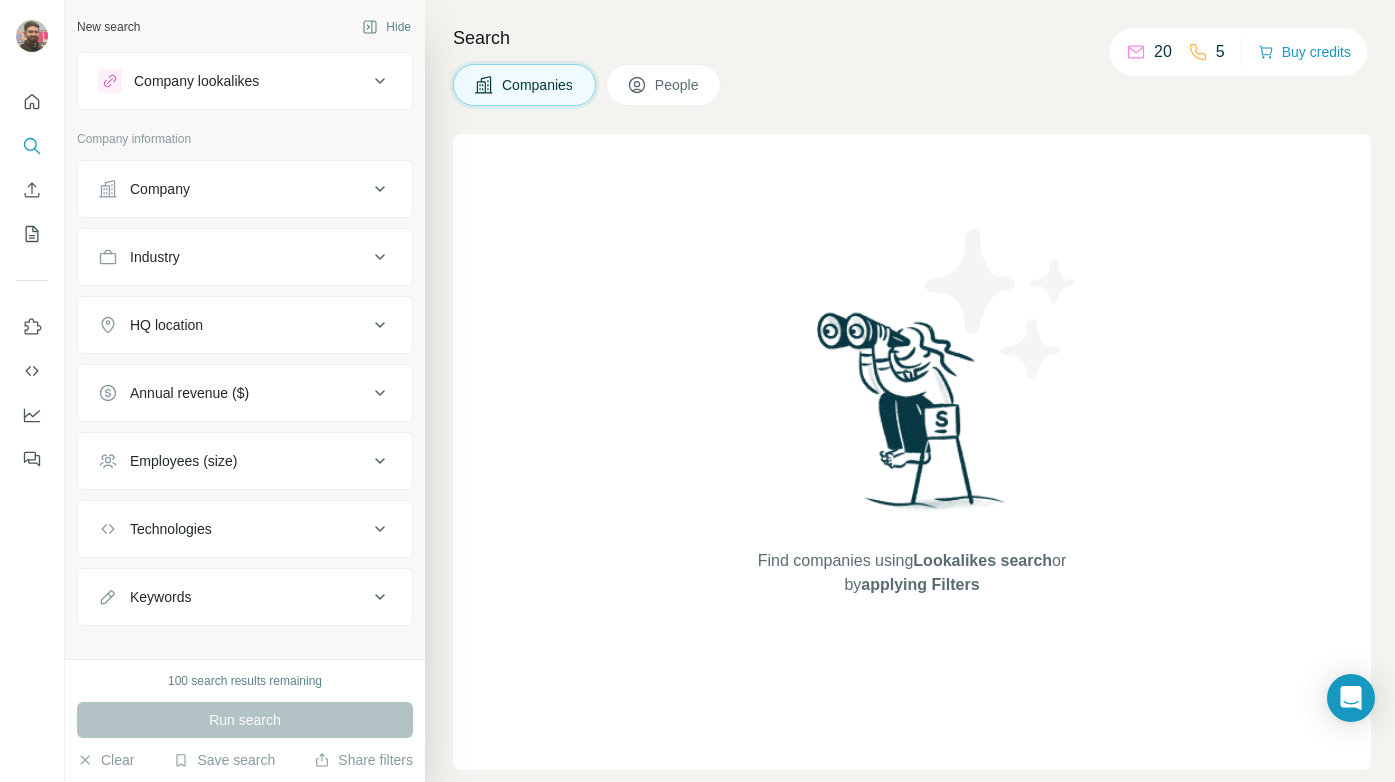 click on "Company" at bounding box center [233, 189] 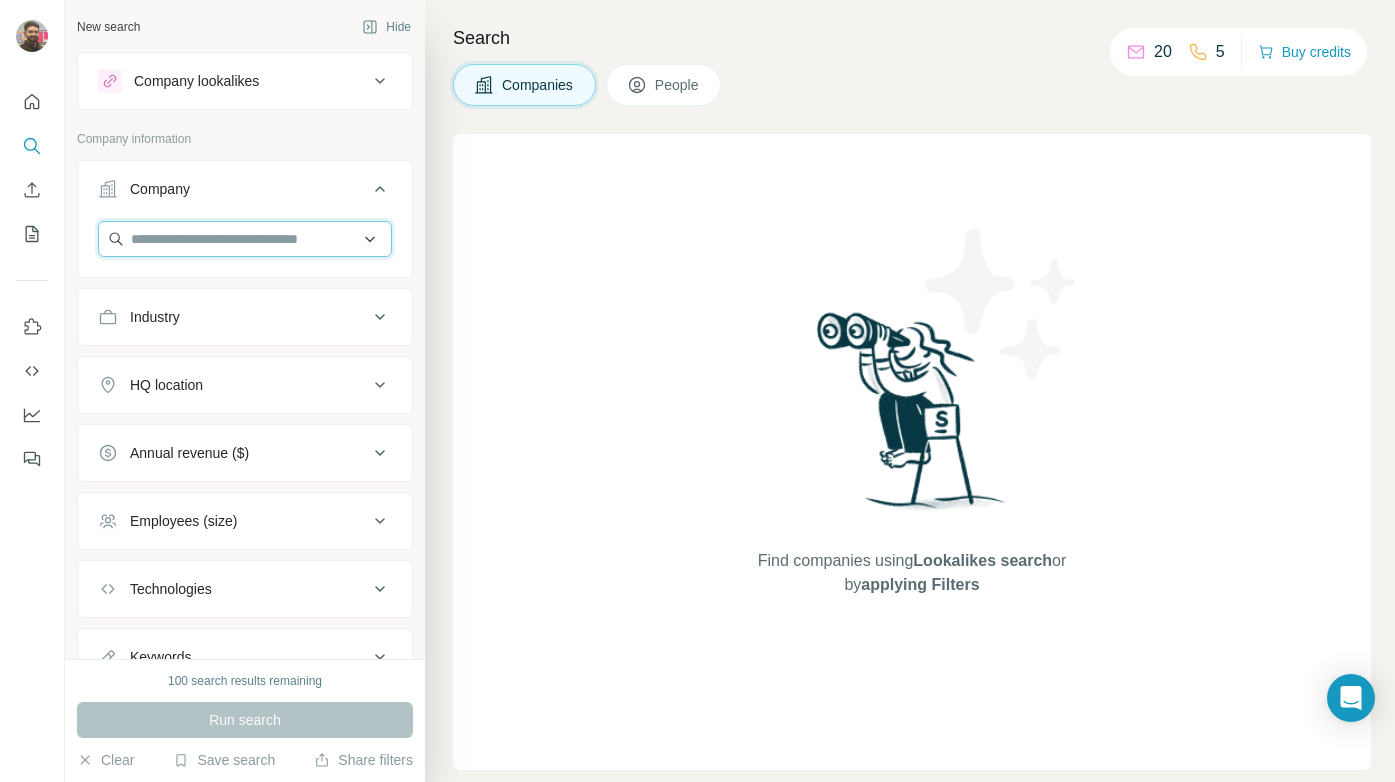 click at bounding box center (245, 239) 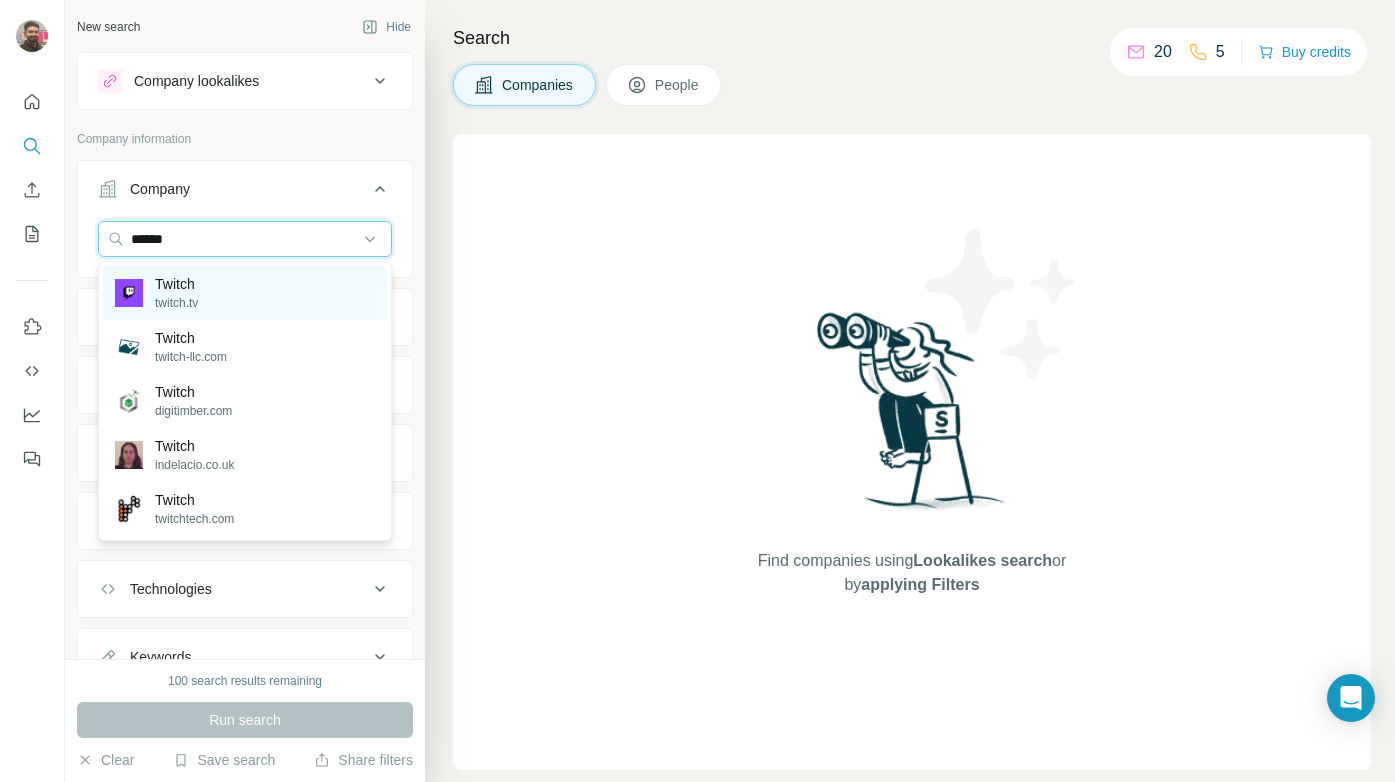 type on "******" 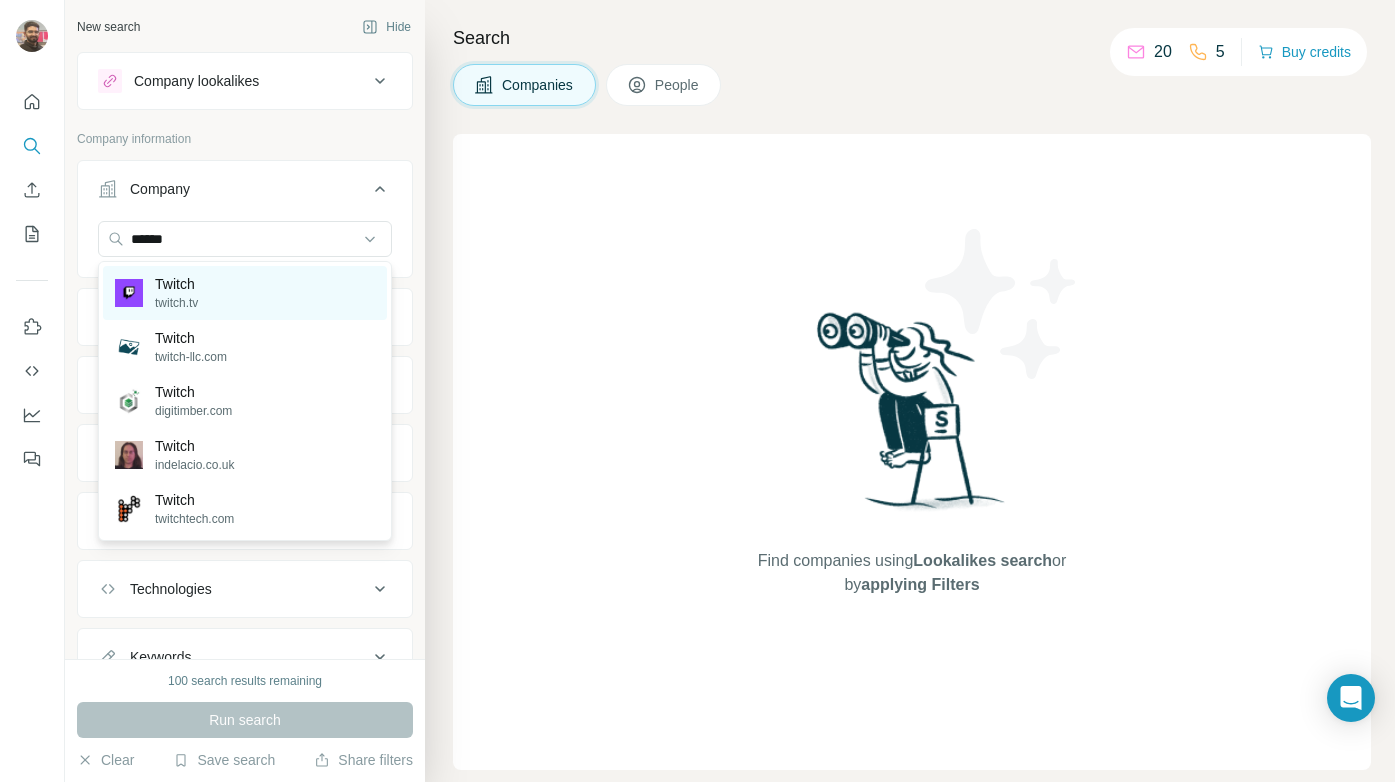 click on "Twitch twitch.tv" at bounding box center [245, 293] 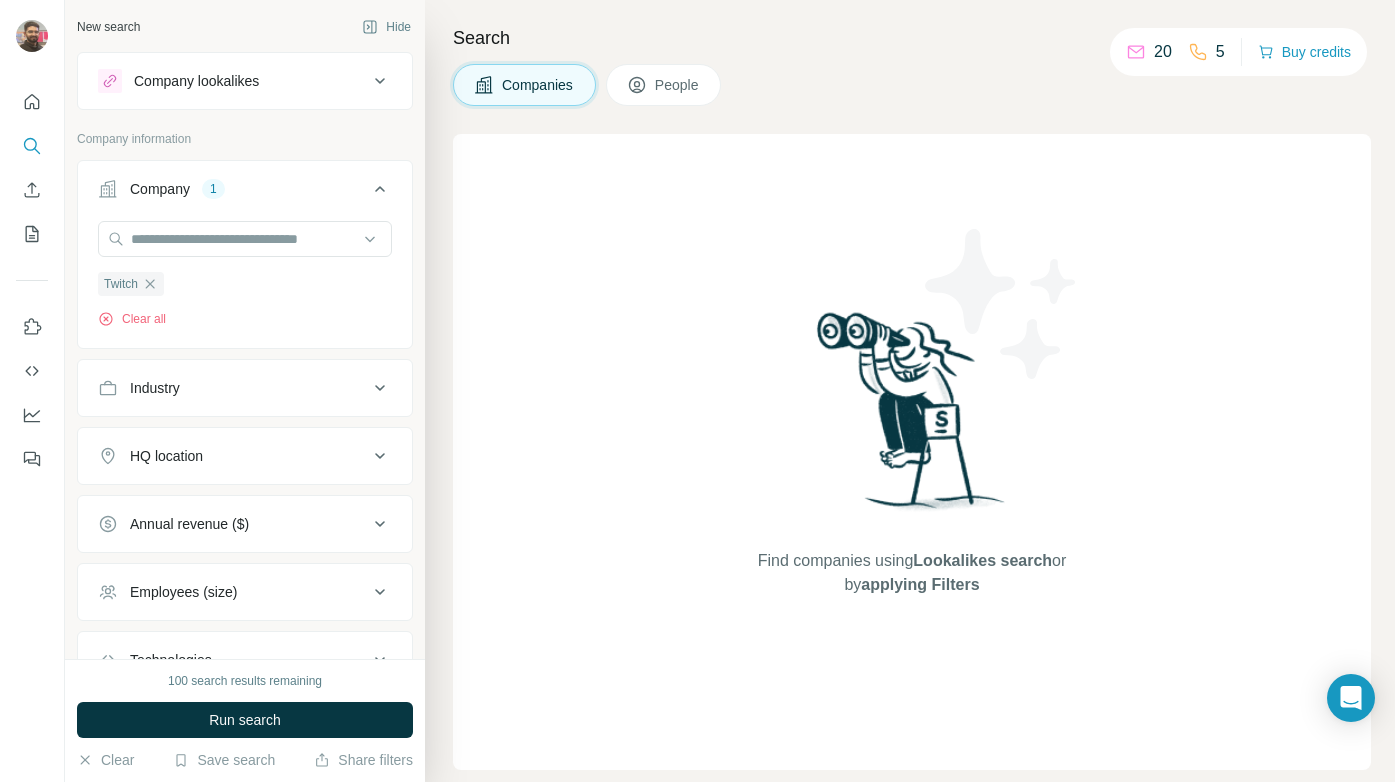 click on "People" at bounding box center (678, 85) 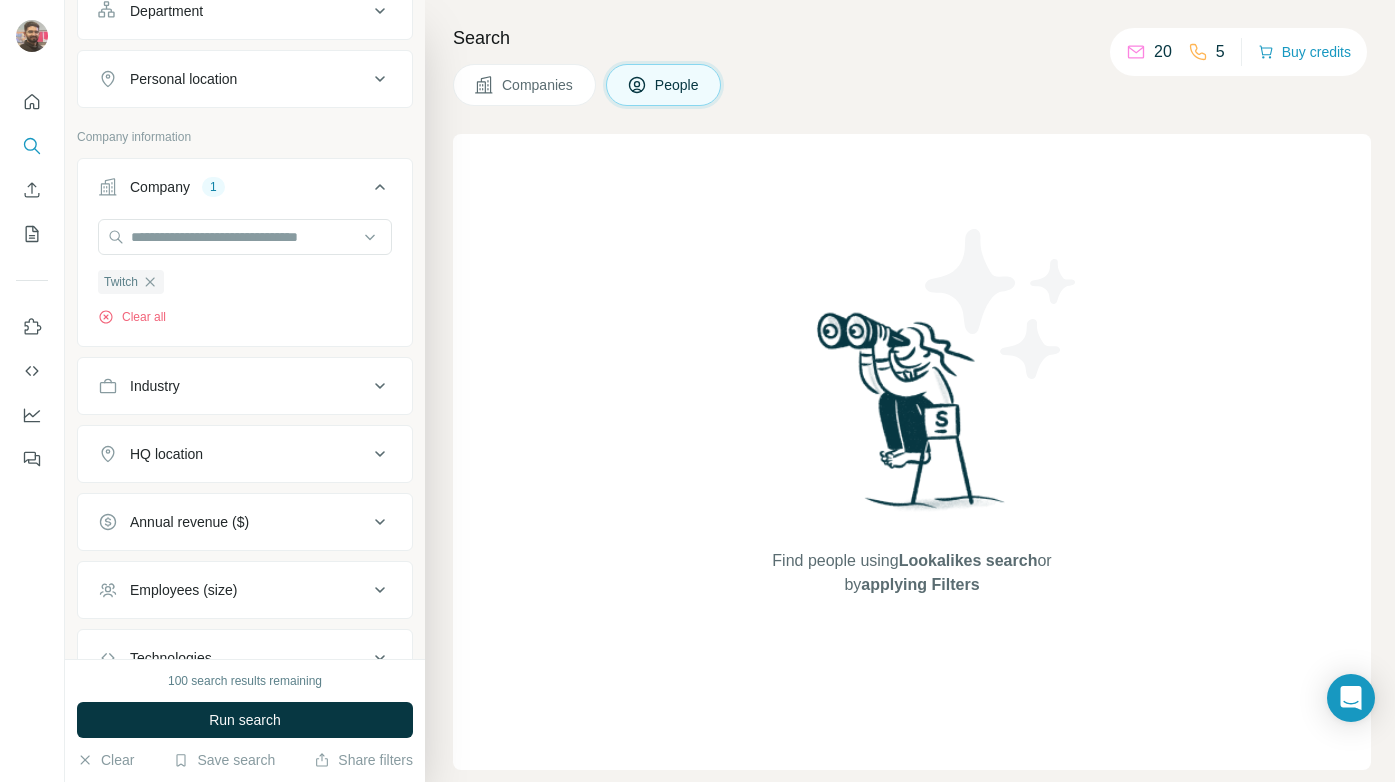 scroll, scrollTop: 0, scrollLeft: 0, axis: both 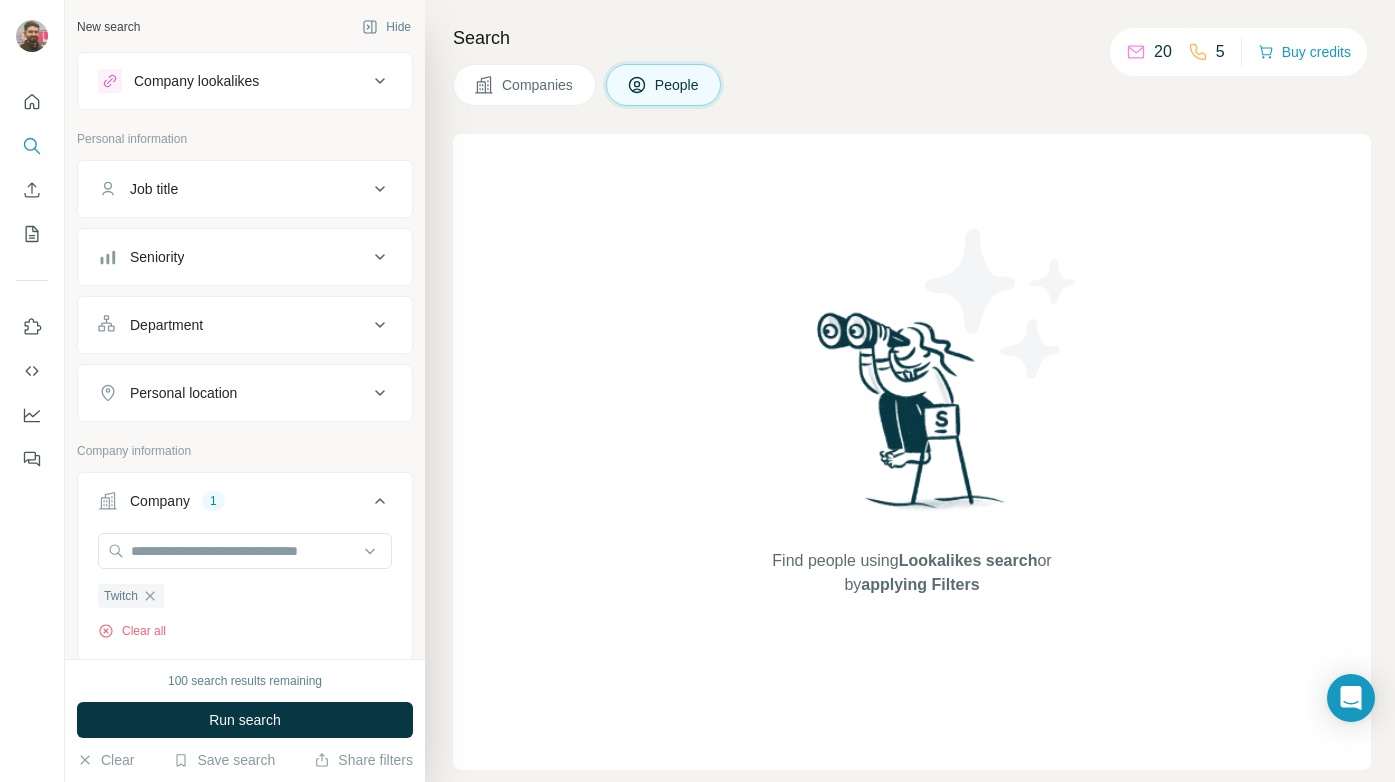 click on "Job title" at bounding box center [233, 189] 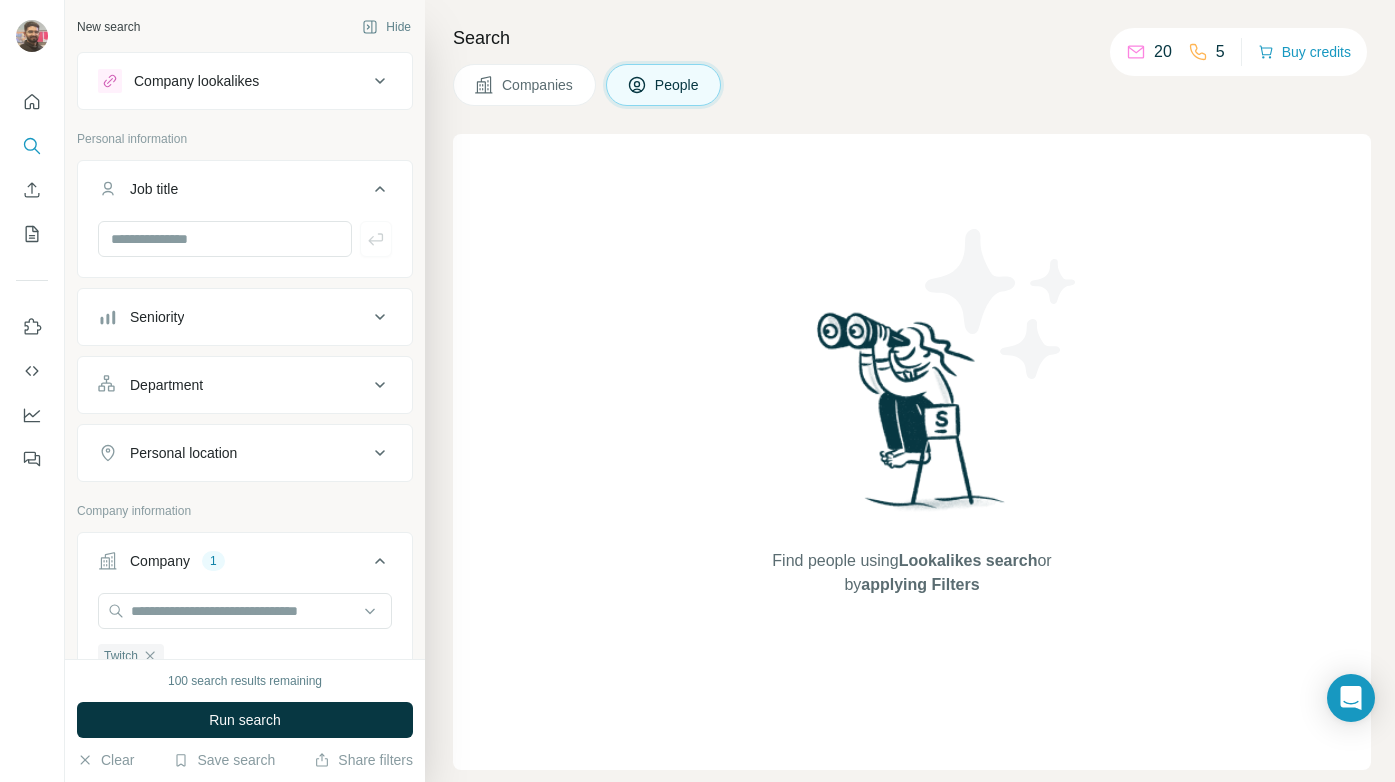click on "Job title" at bounding box center [233, 189] 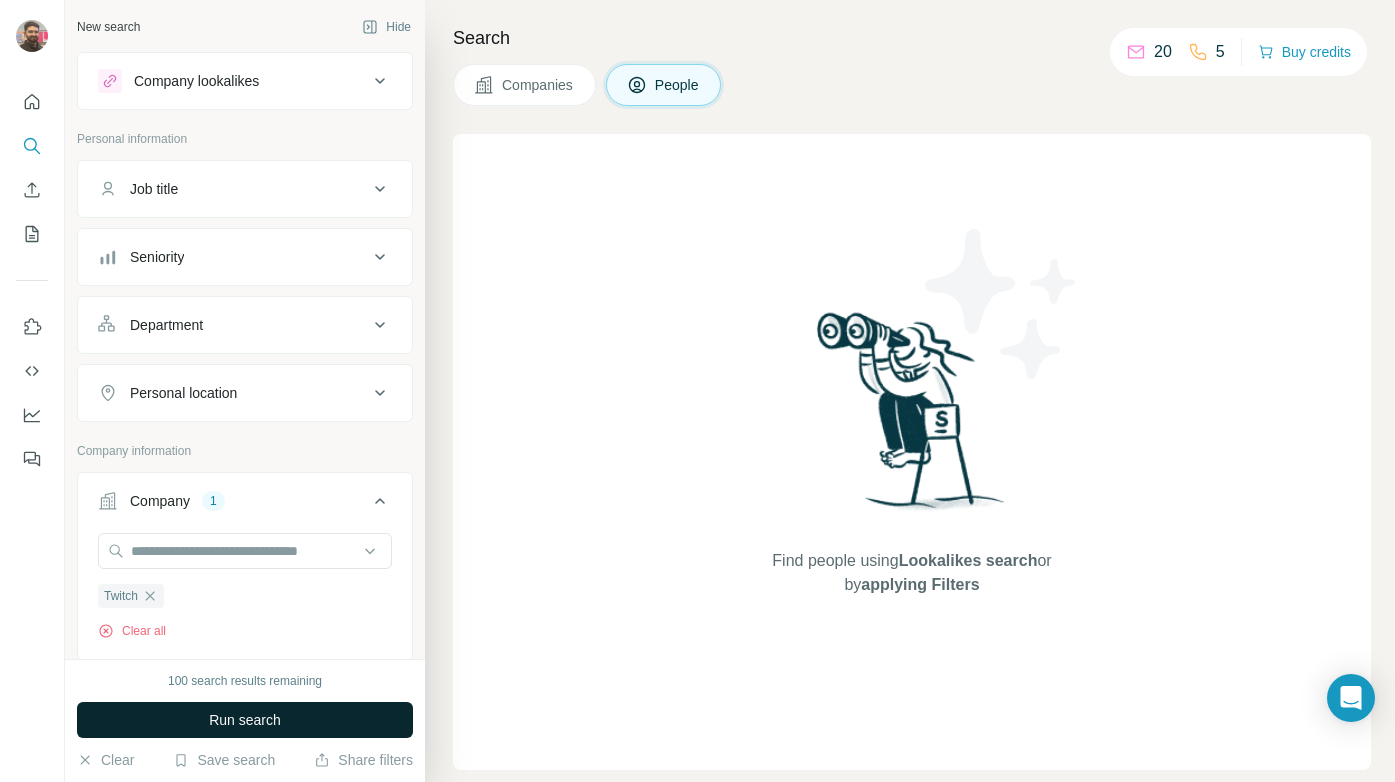 click on "Run search" at bounding box center [245, 720] 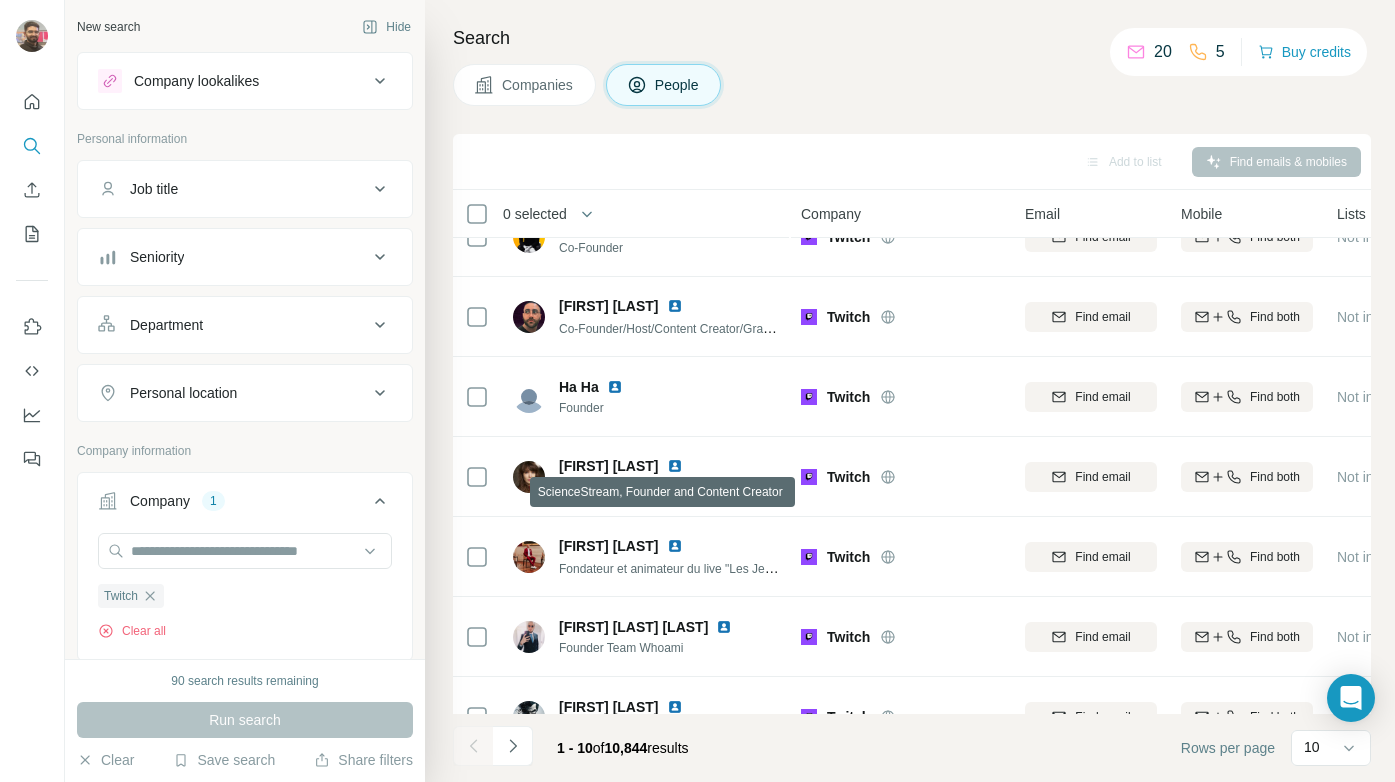 scroll, scrollTop: 0, scrollLeft: 0, axis: both 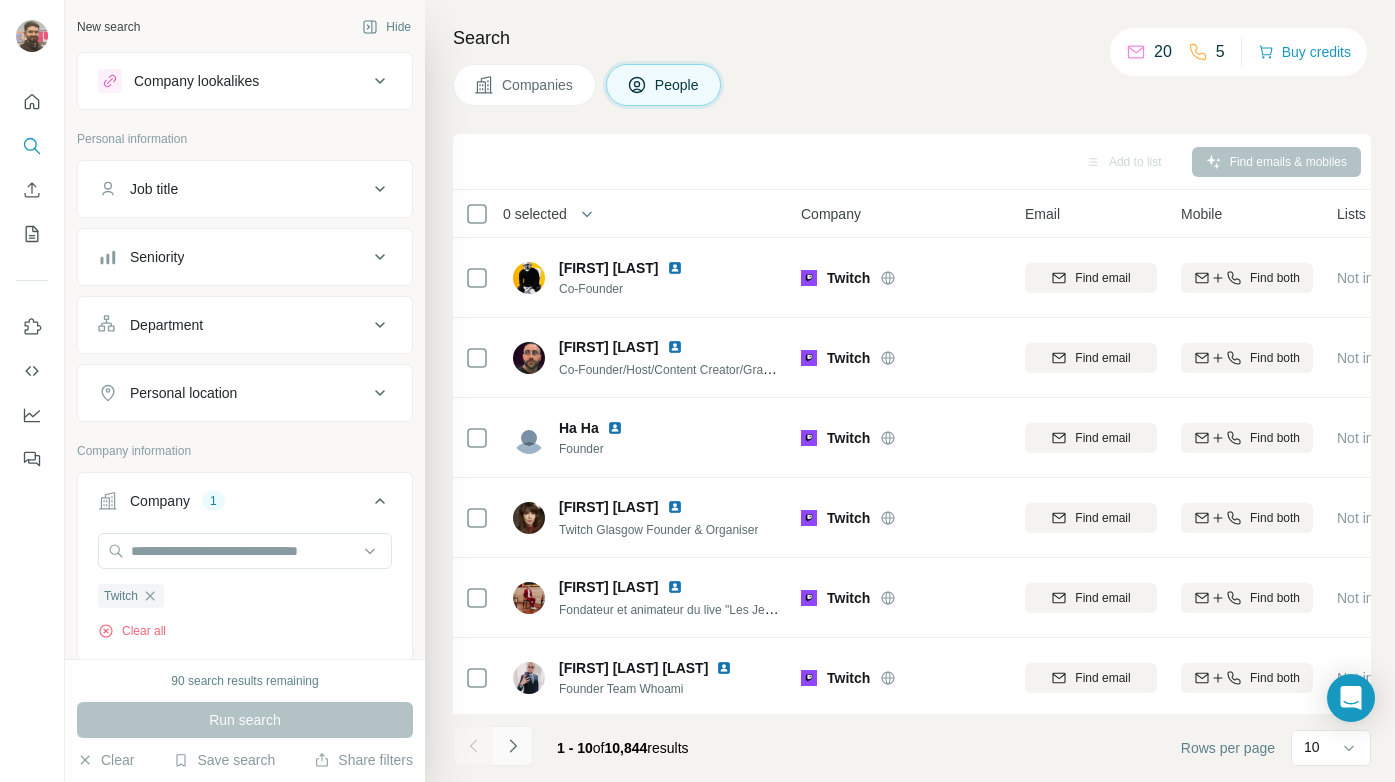 click 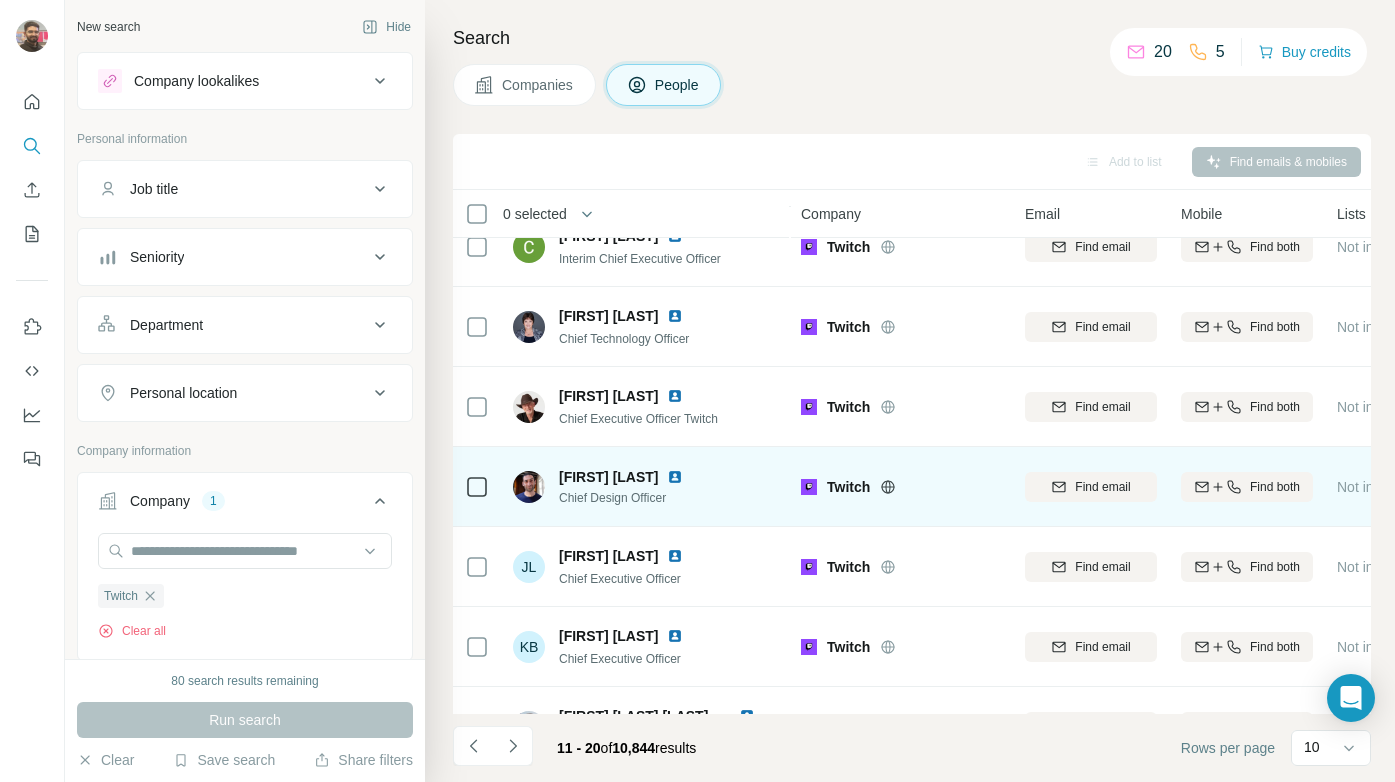 scroll, scrollTop: 324, scrollLeft: 0, axis: vertical 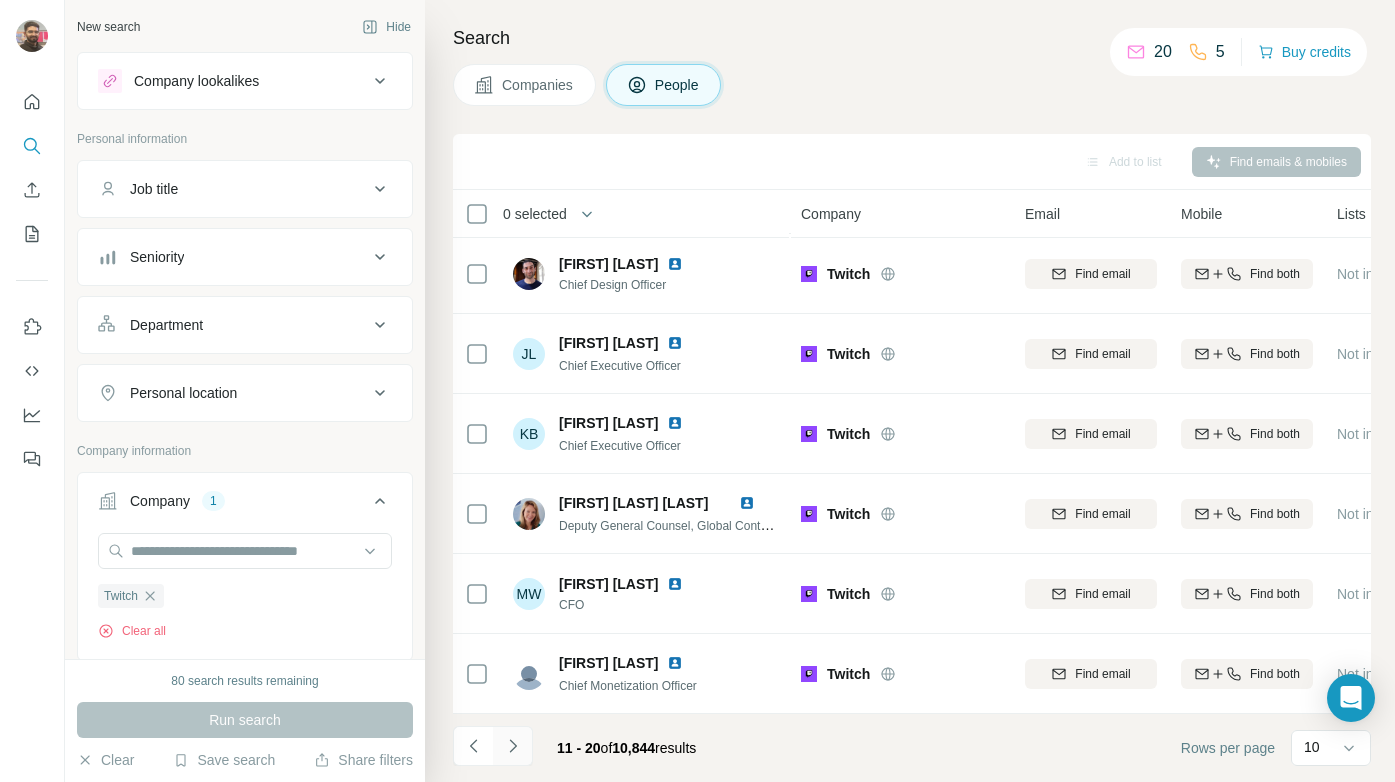 click 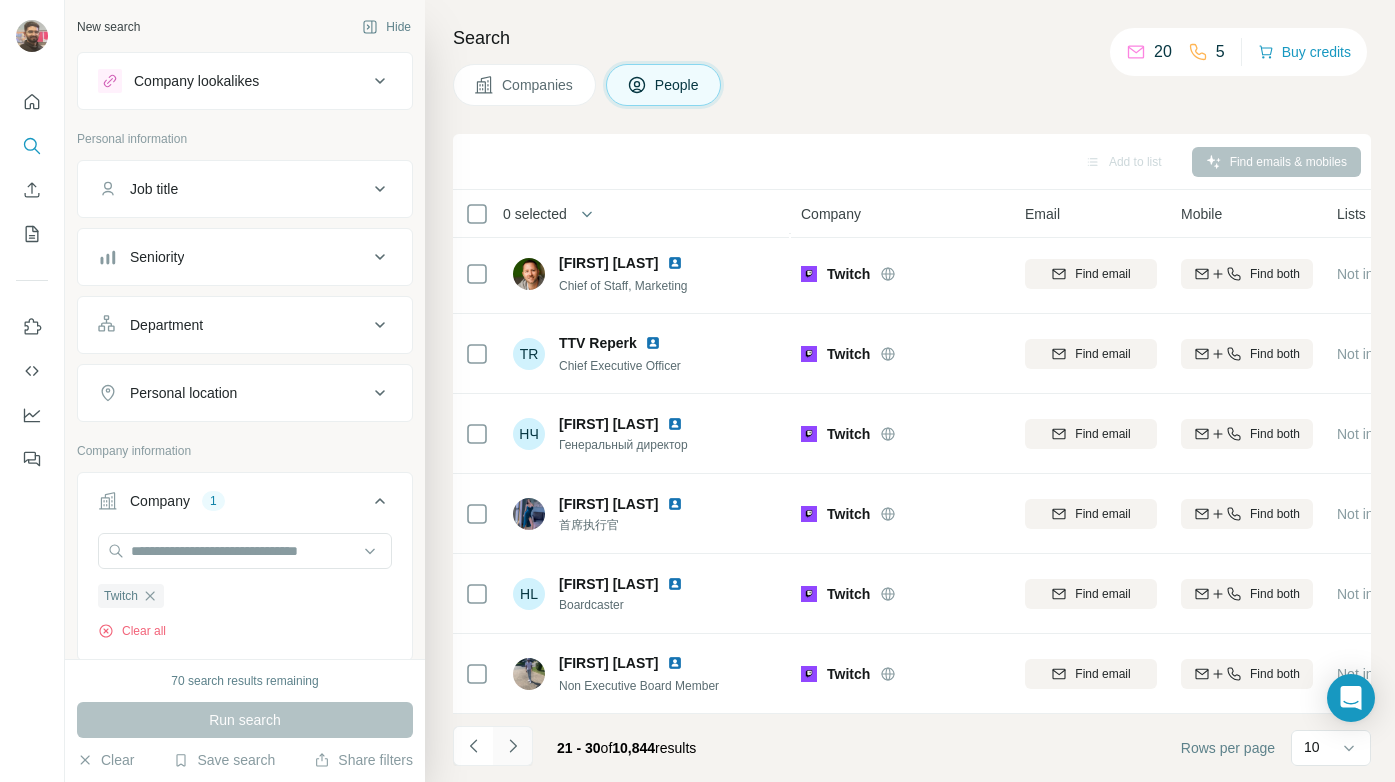 click 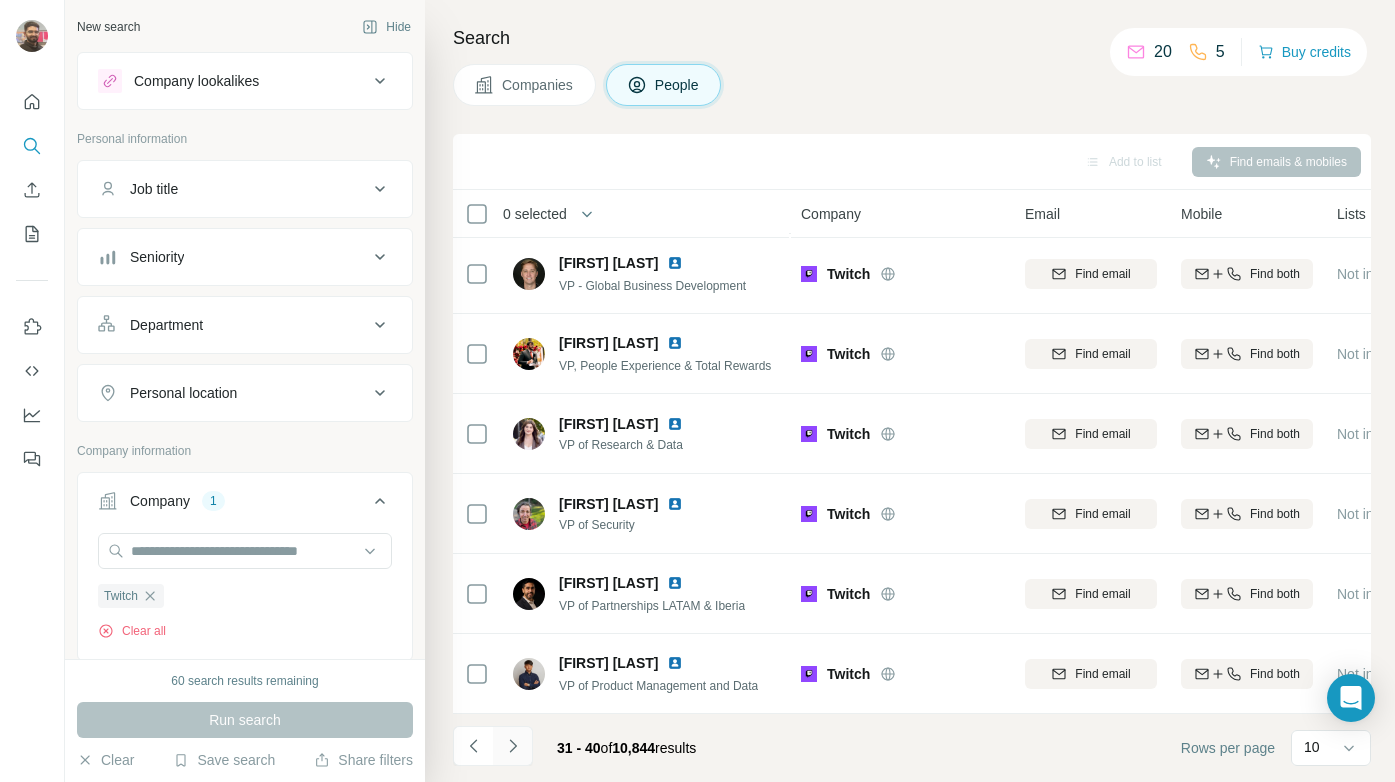 click 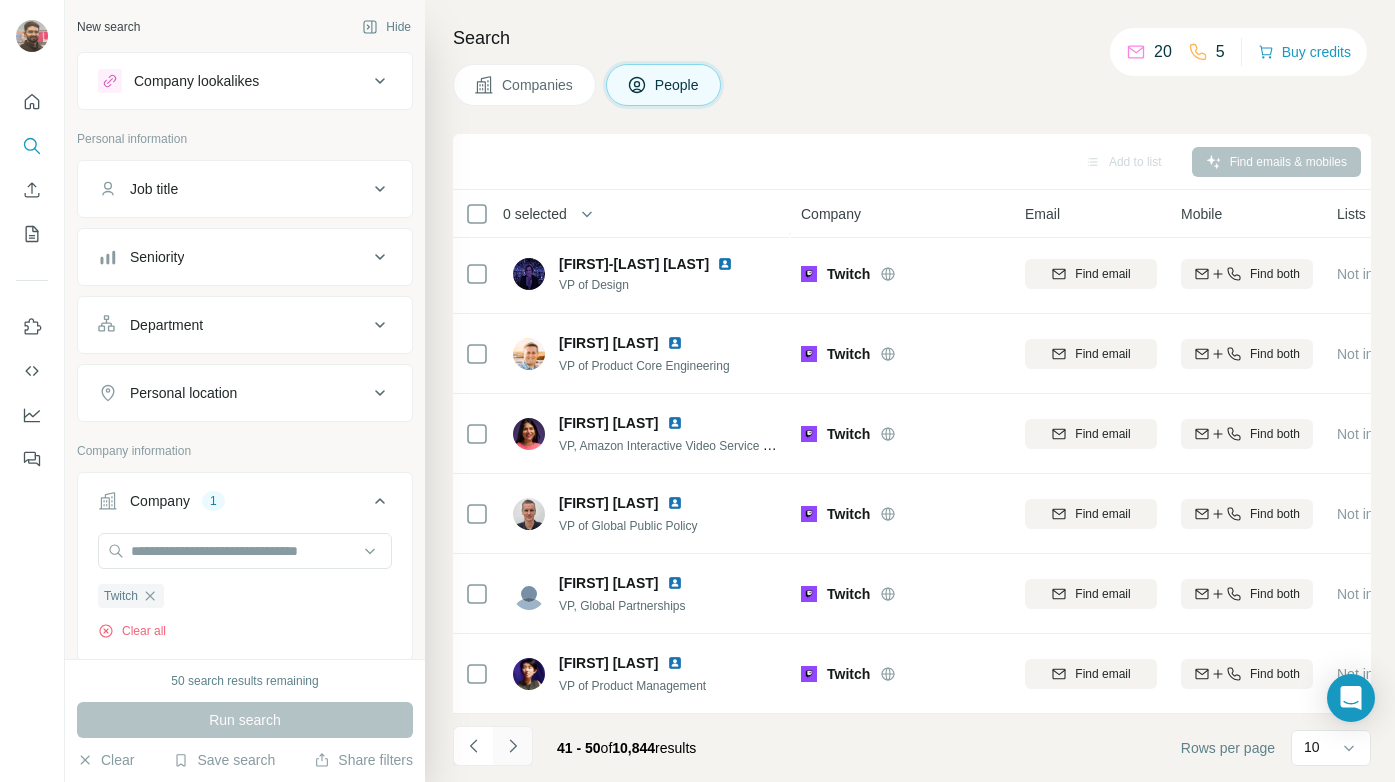 click 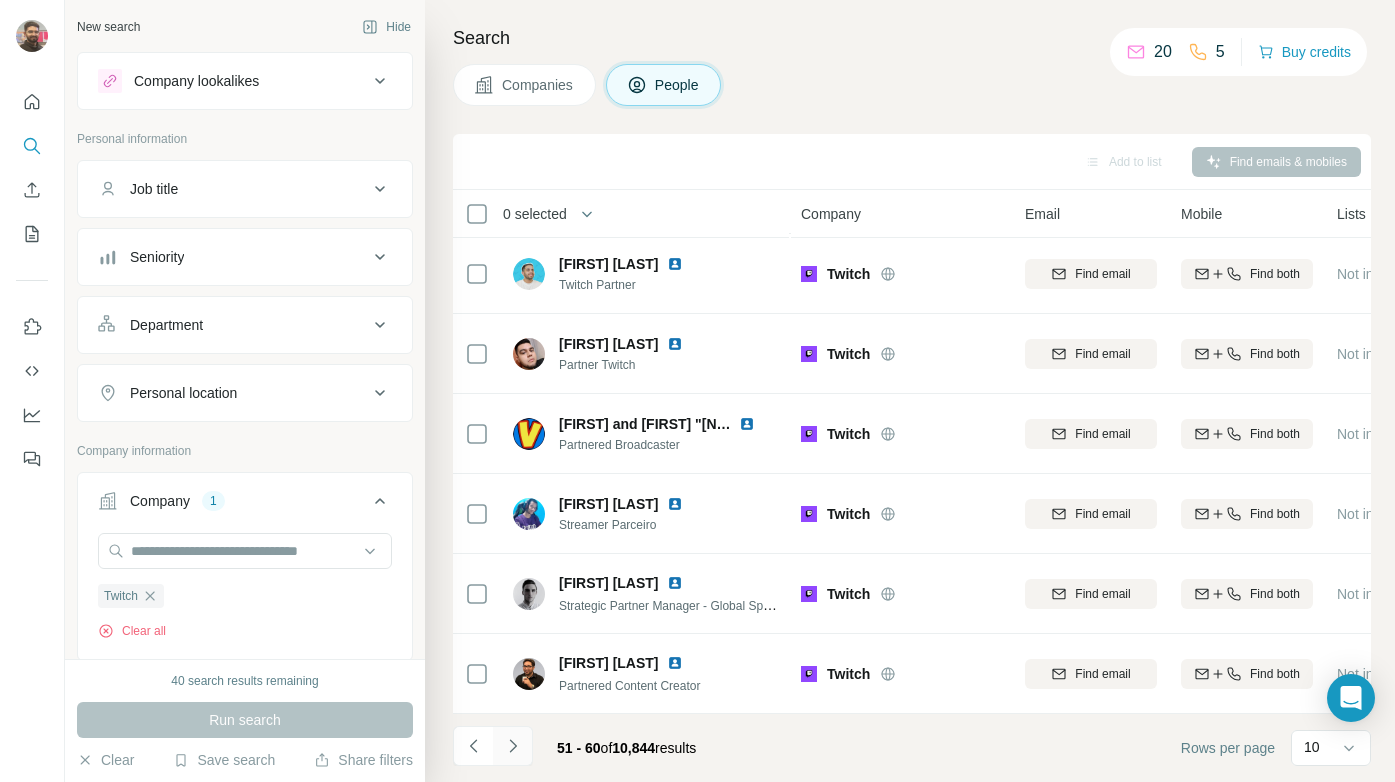 click 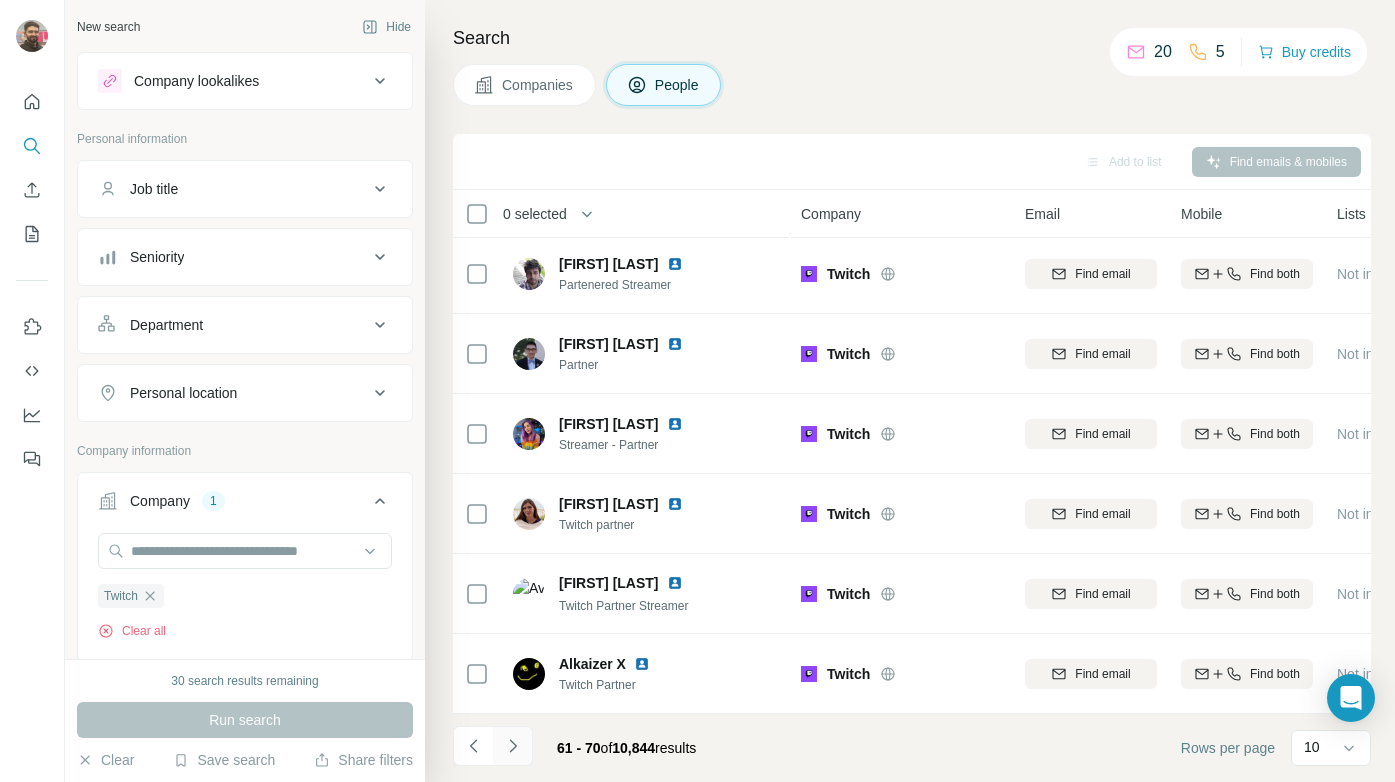 click 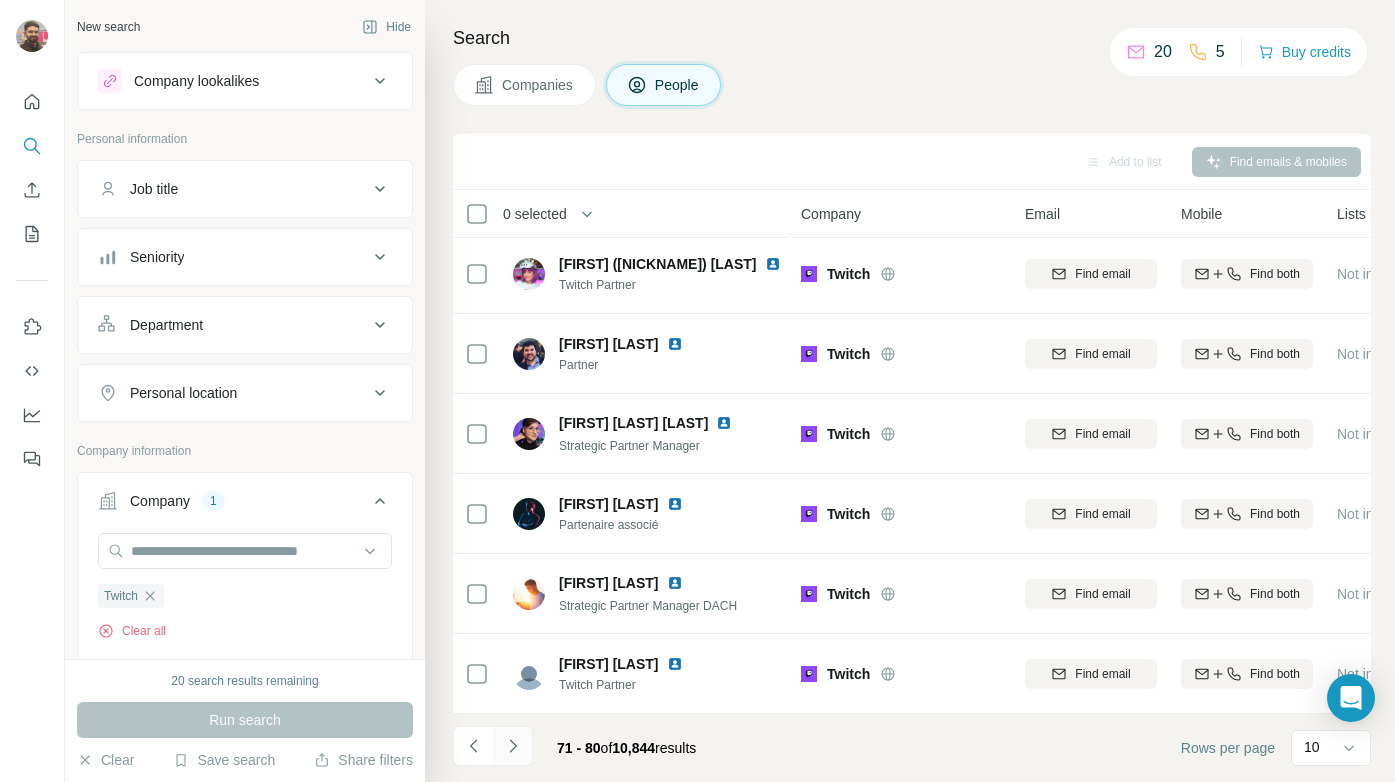 click 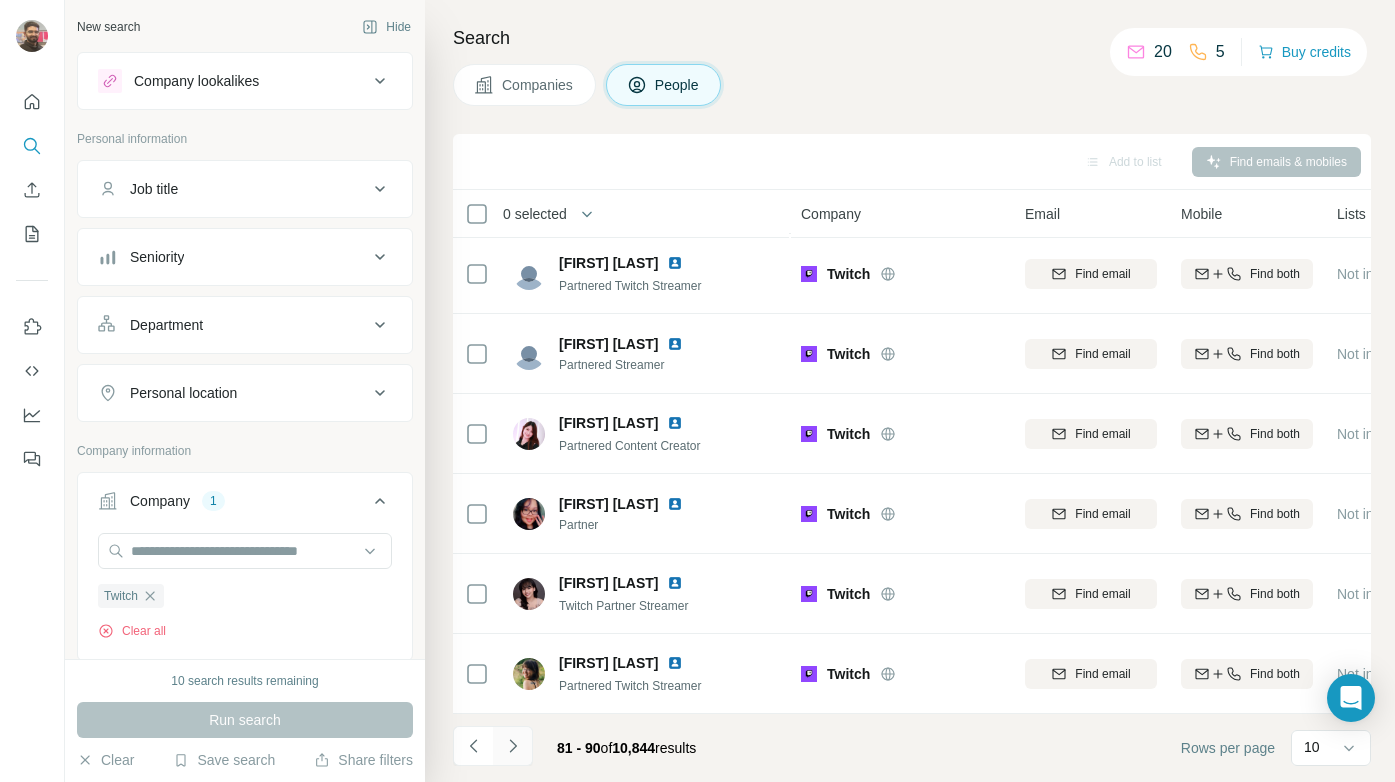click 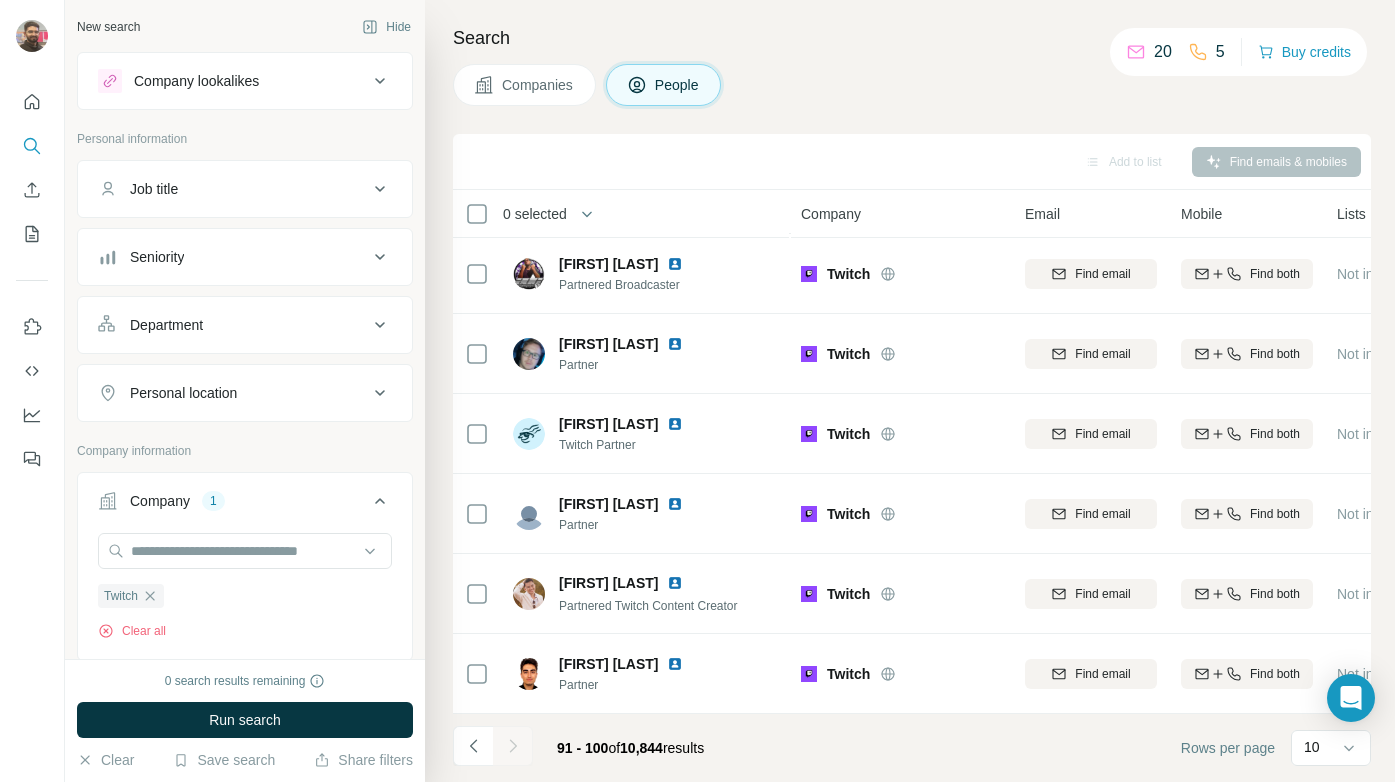 click on "Job title" at bounding box center [245, 189] 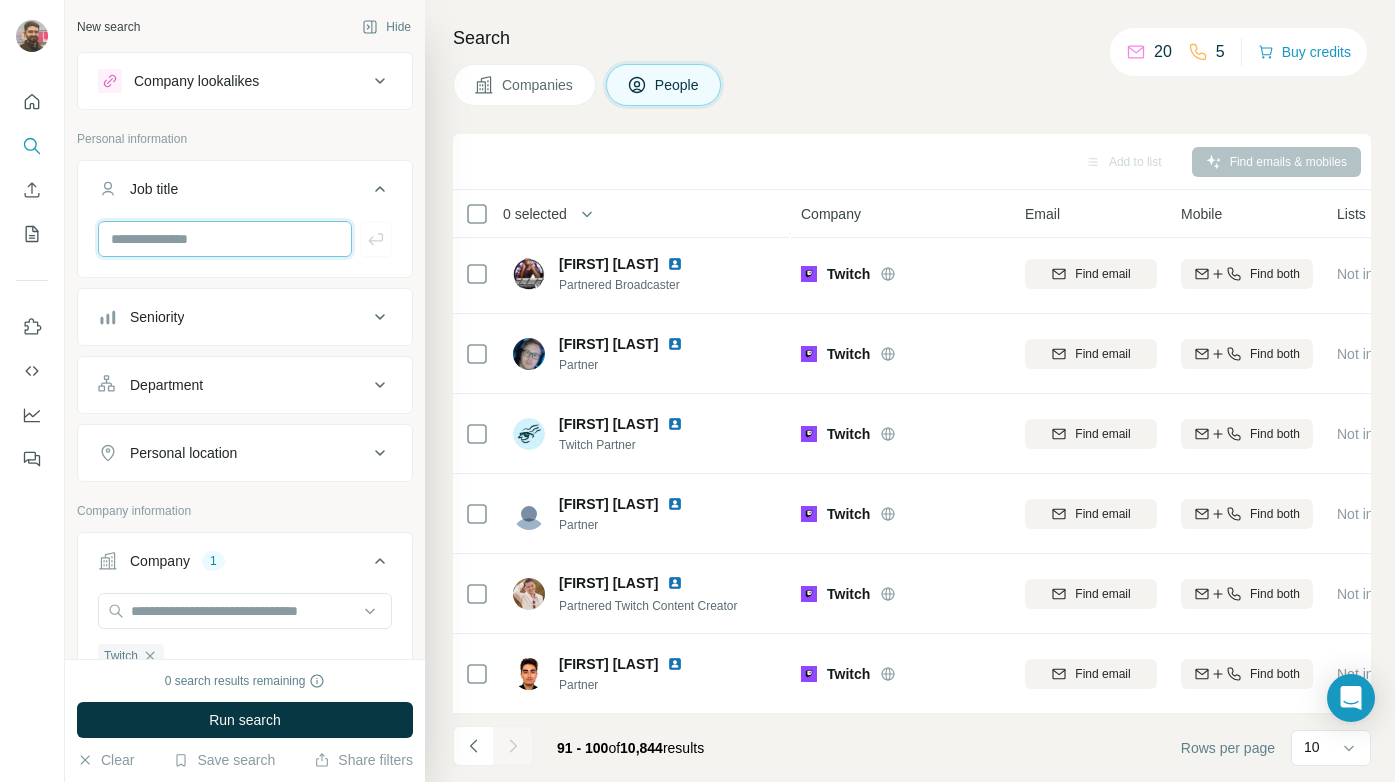 click at bounding box center (225, 239) 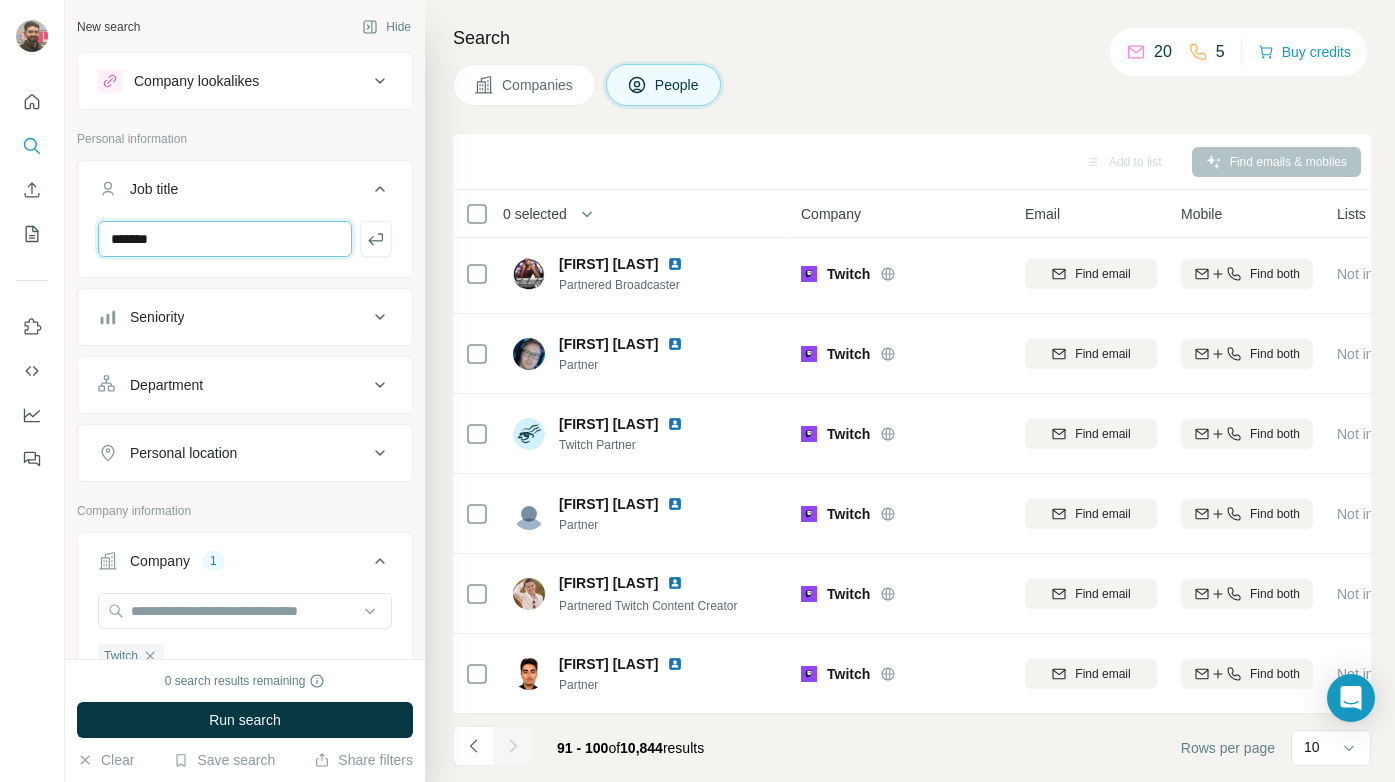 drag, startPoint x: 331, startPoint y: 240, endPoint x: 82, endPoint y: 237, distance: 249.01807 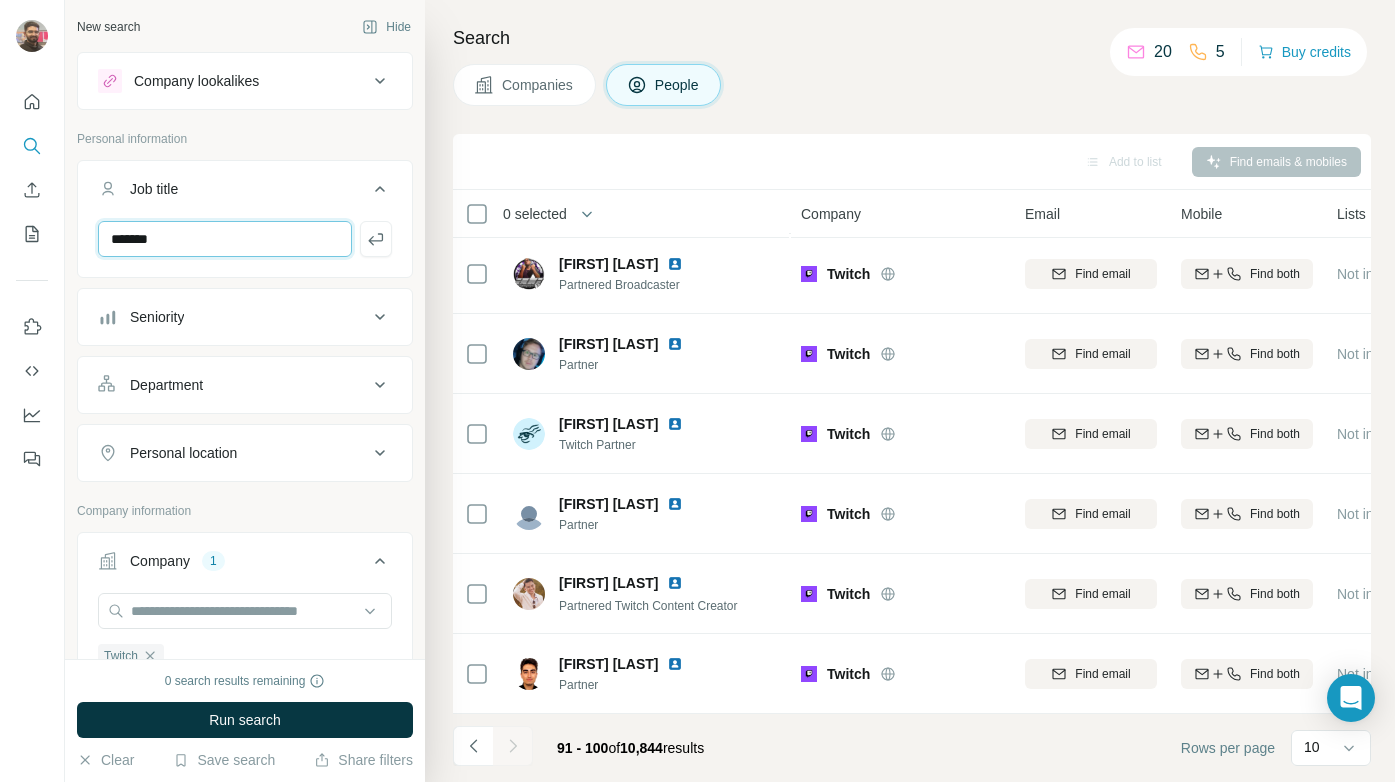 paste on "**********" 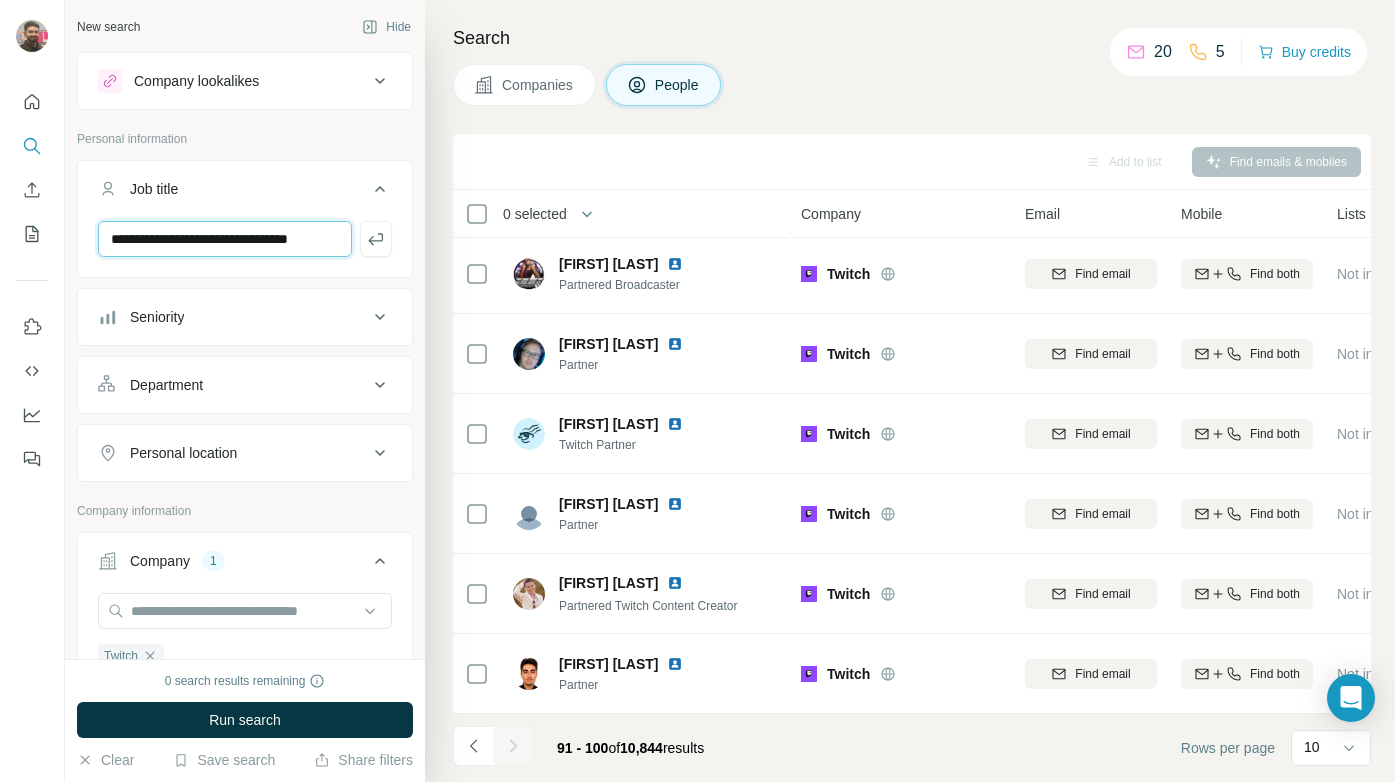 scroll, scrollTop: 0, scrollLeft: 22, axis: horizontal 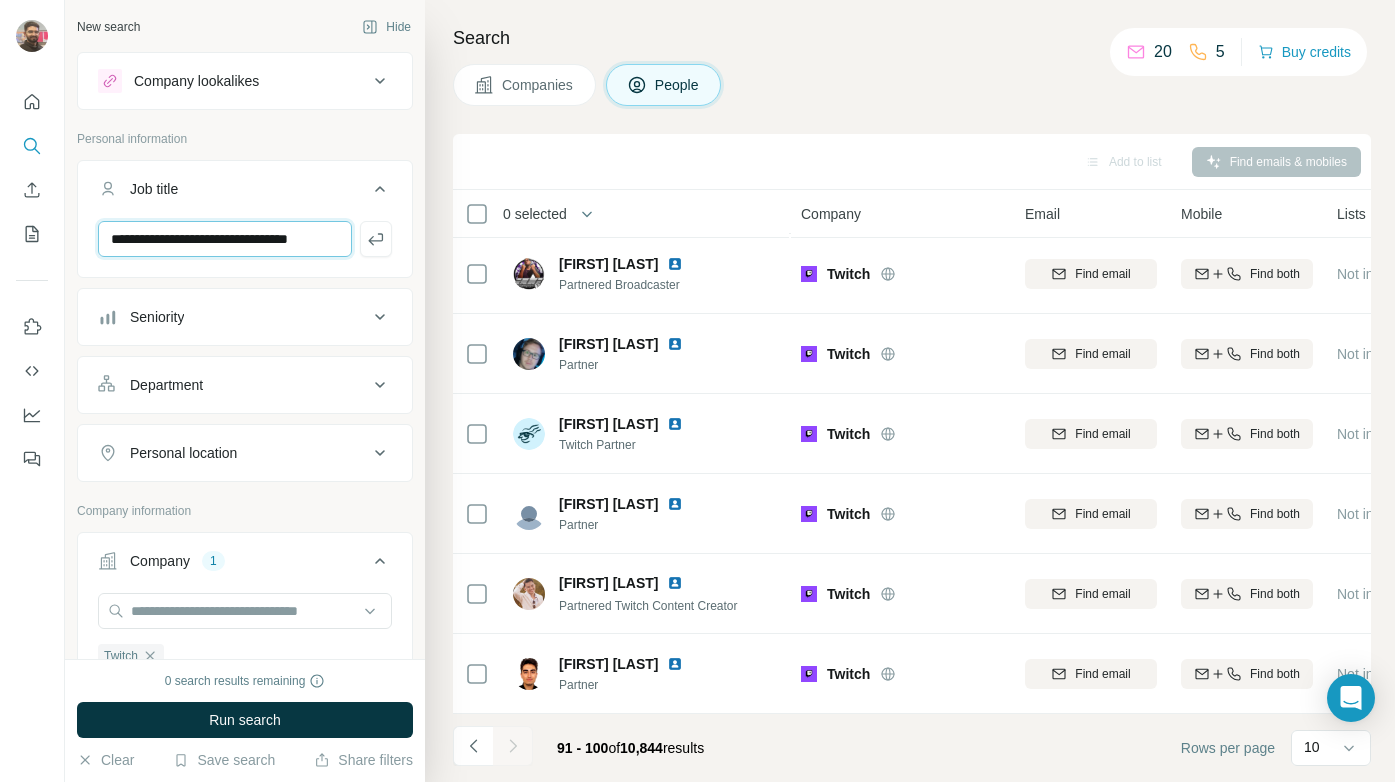 type on "**********" 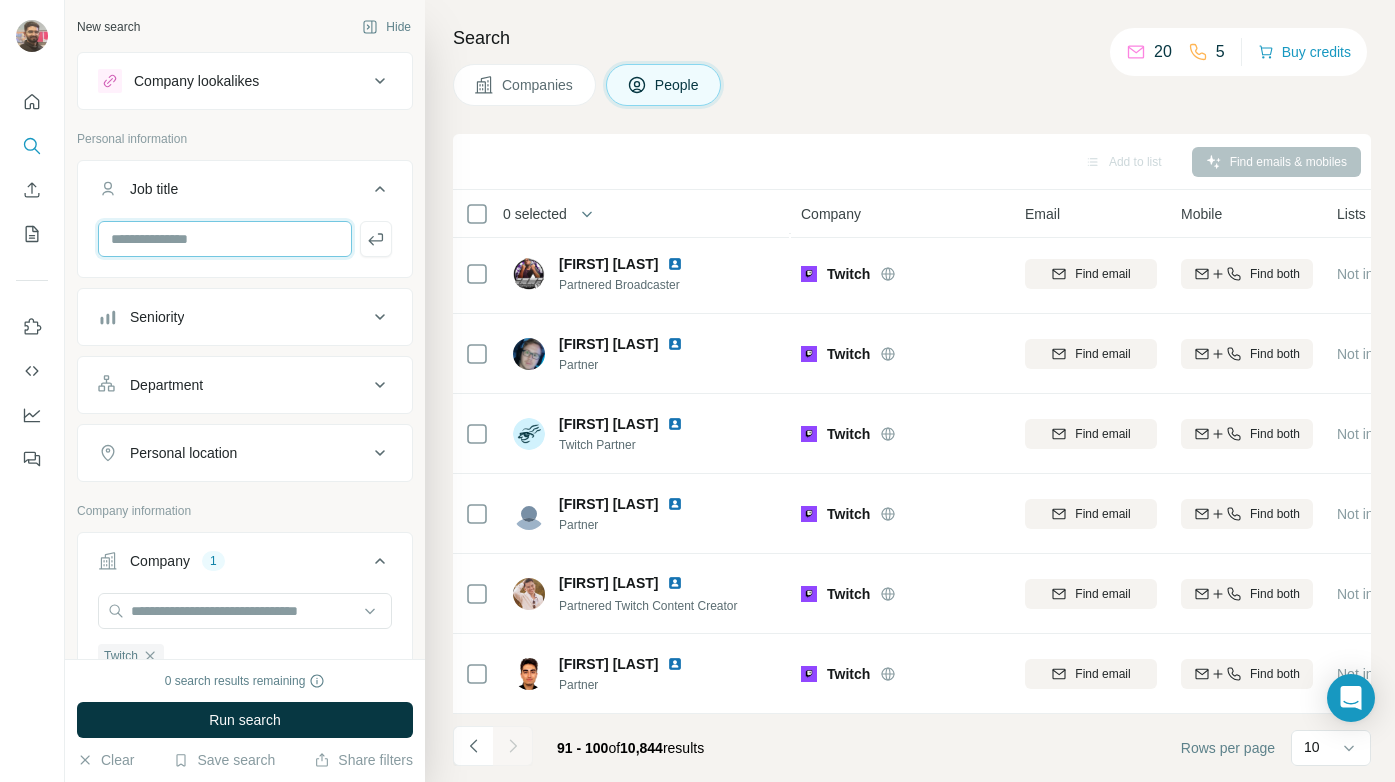 scroll, scrollTop: 0, scrollLeft: 0, axis: both 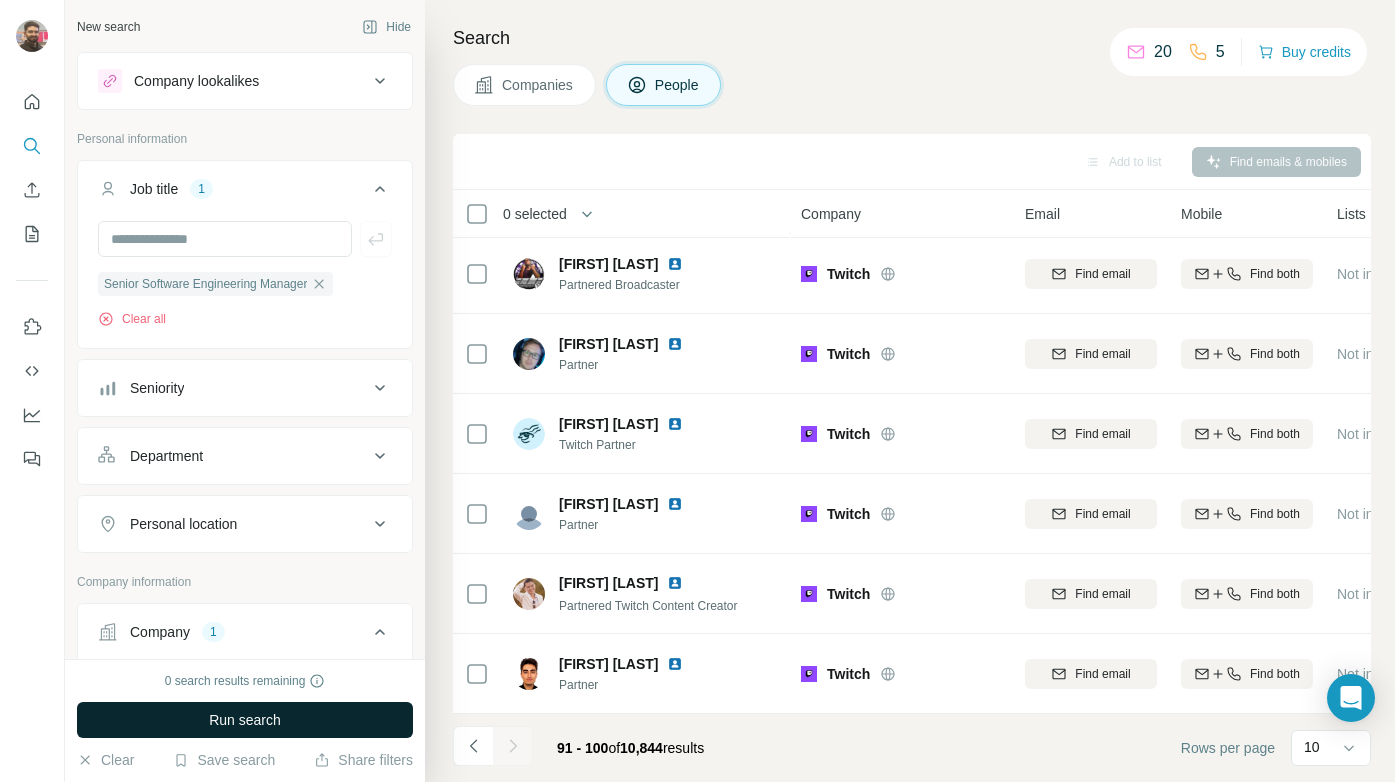 click on "Run search" at bounding box center (245, 720) 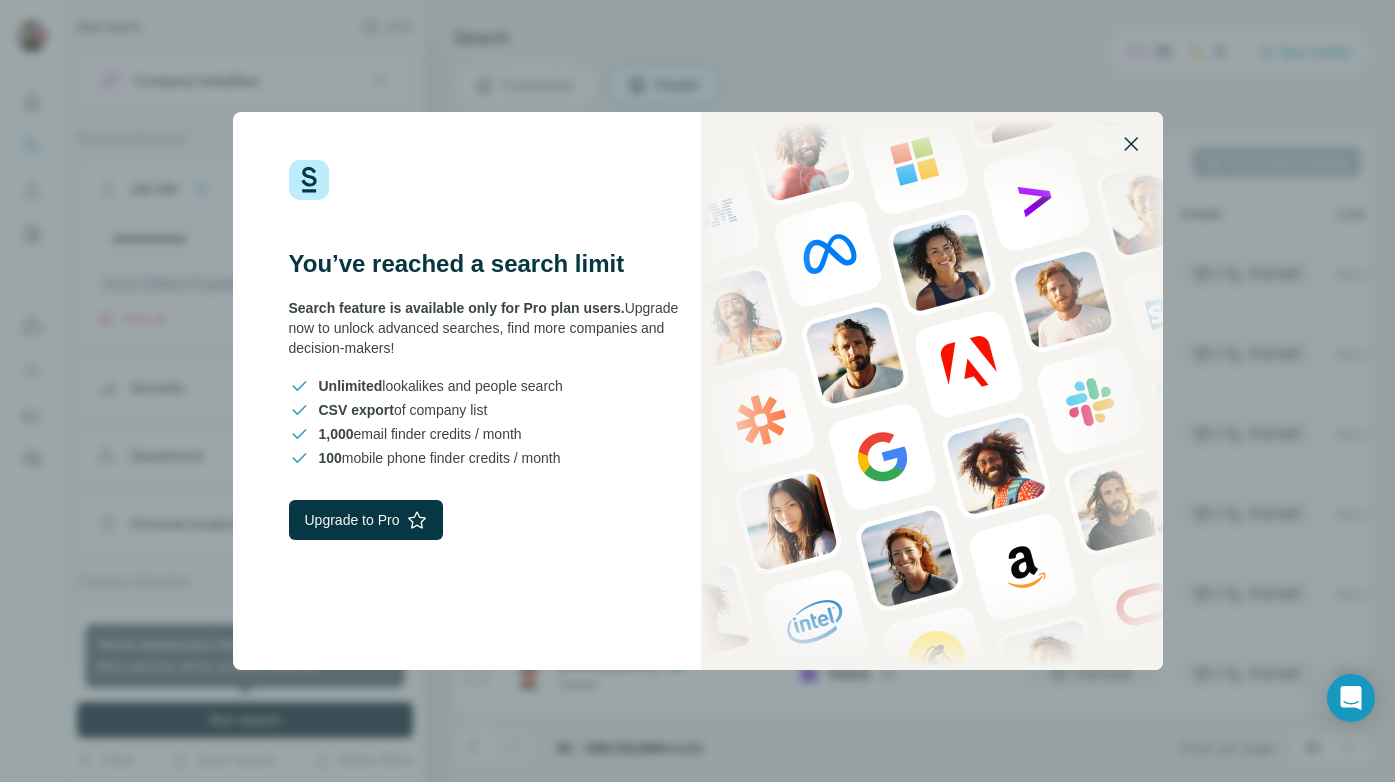 click 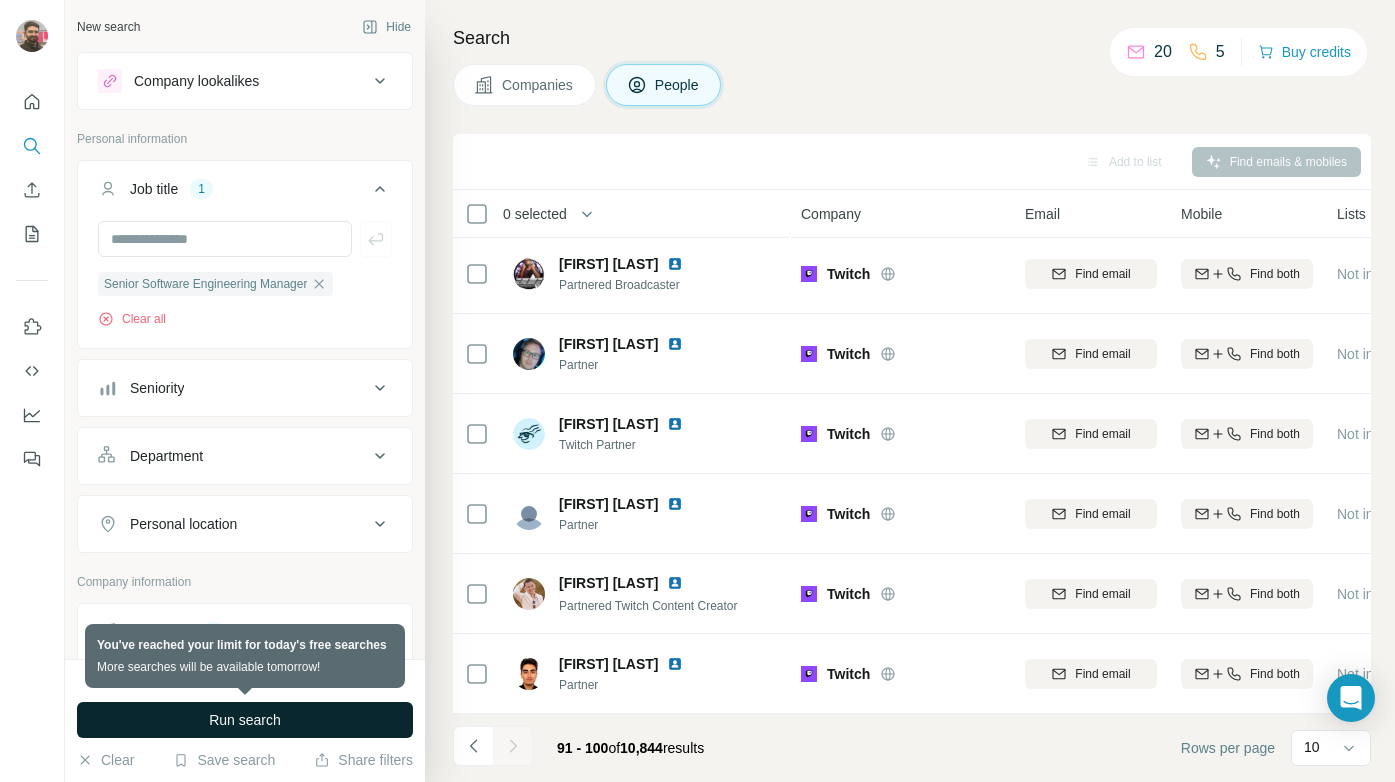 click on "Run search" at bounding box center (245, 720) 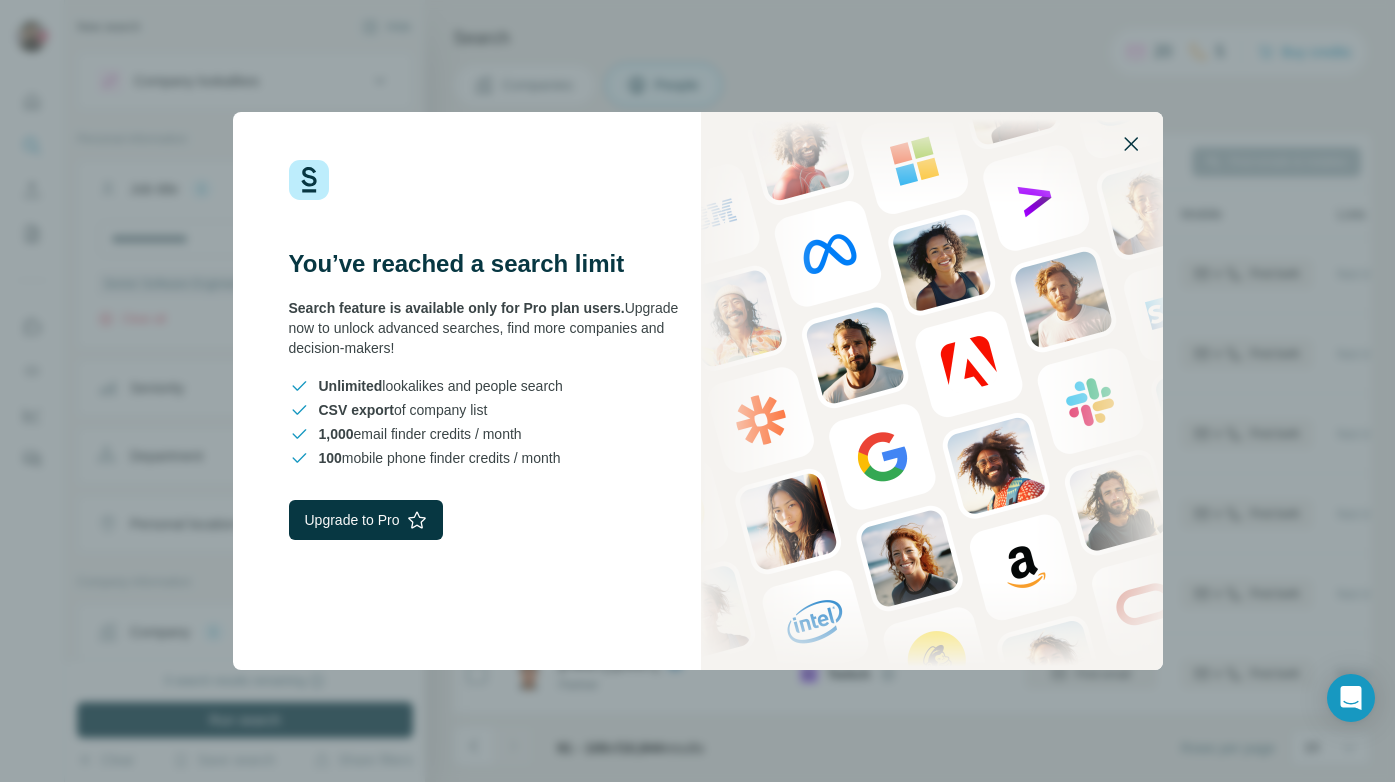 click 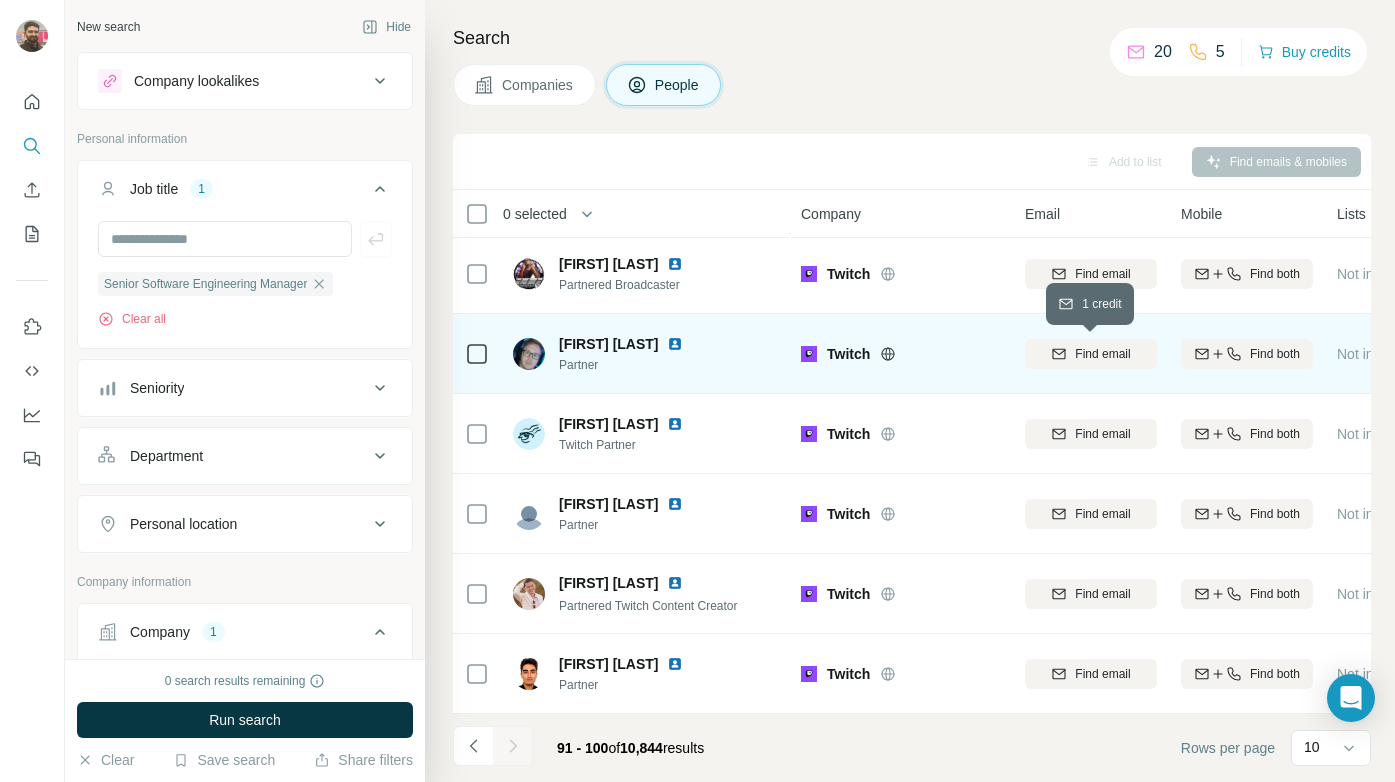 click on "Find email" at bounding box center (1102, 354) 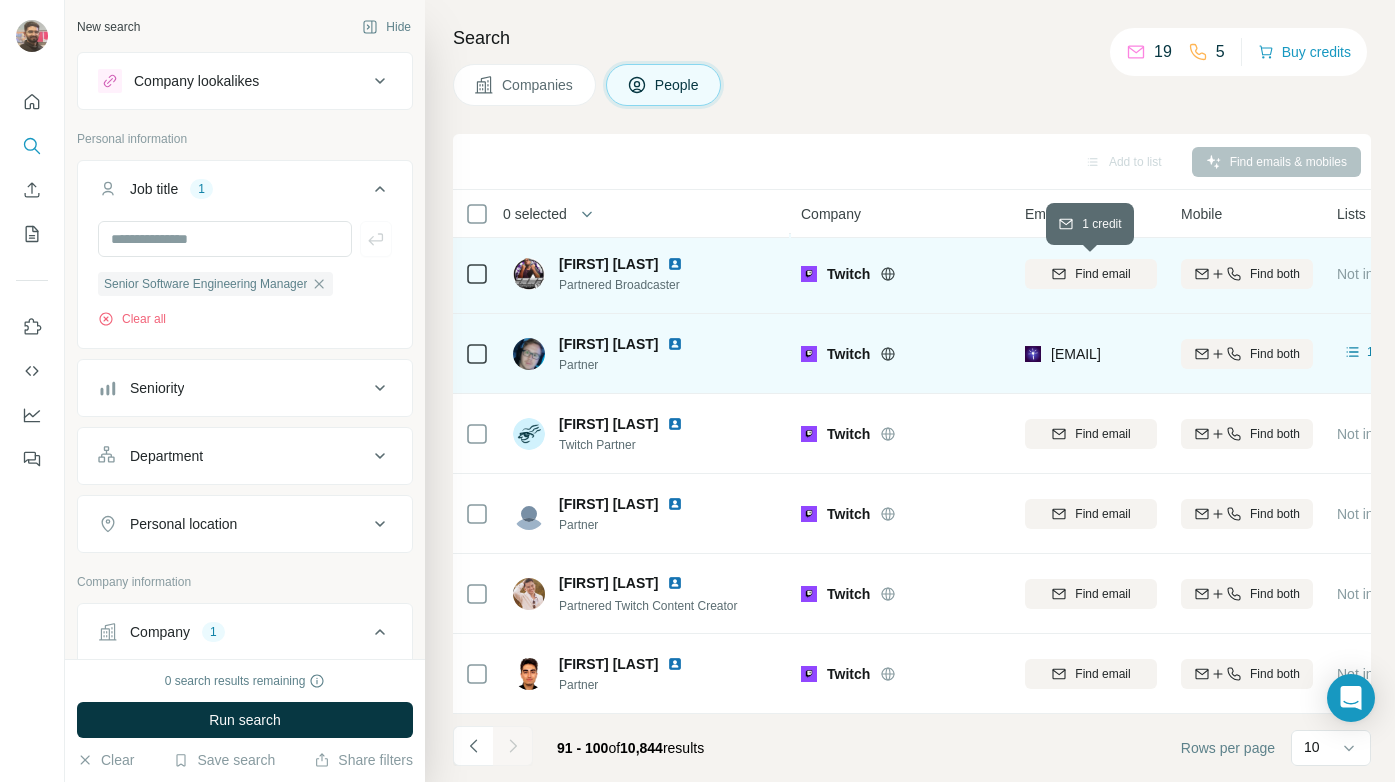 click on "Find email" at bounding box center [1102, 274] 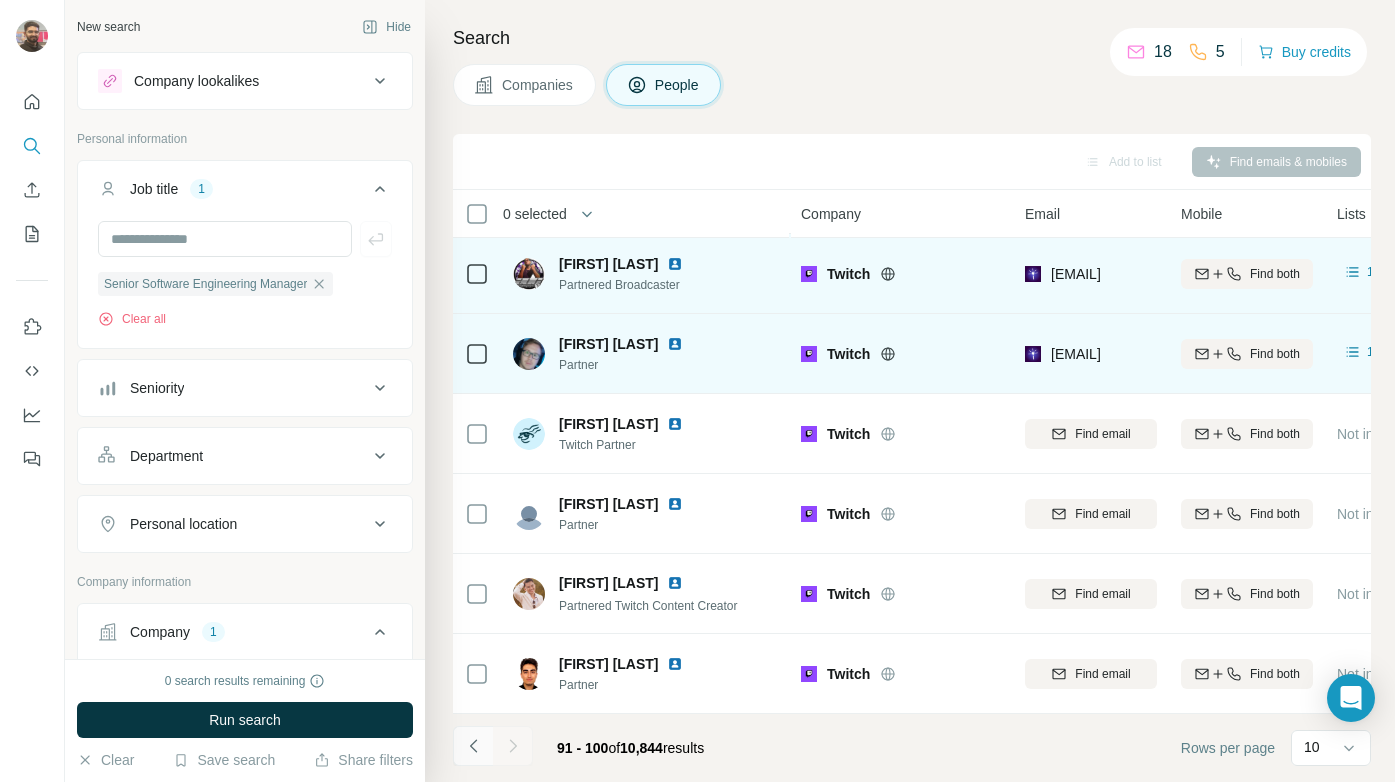 click 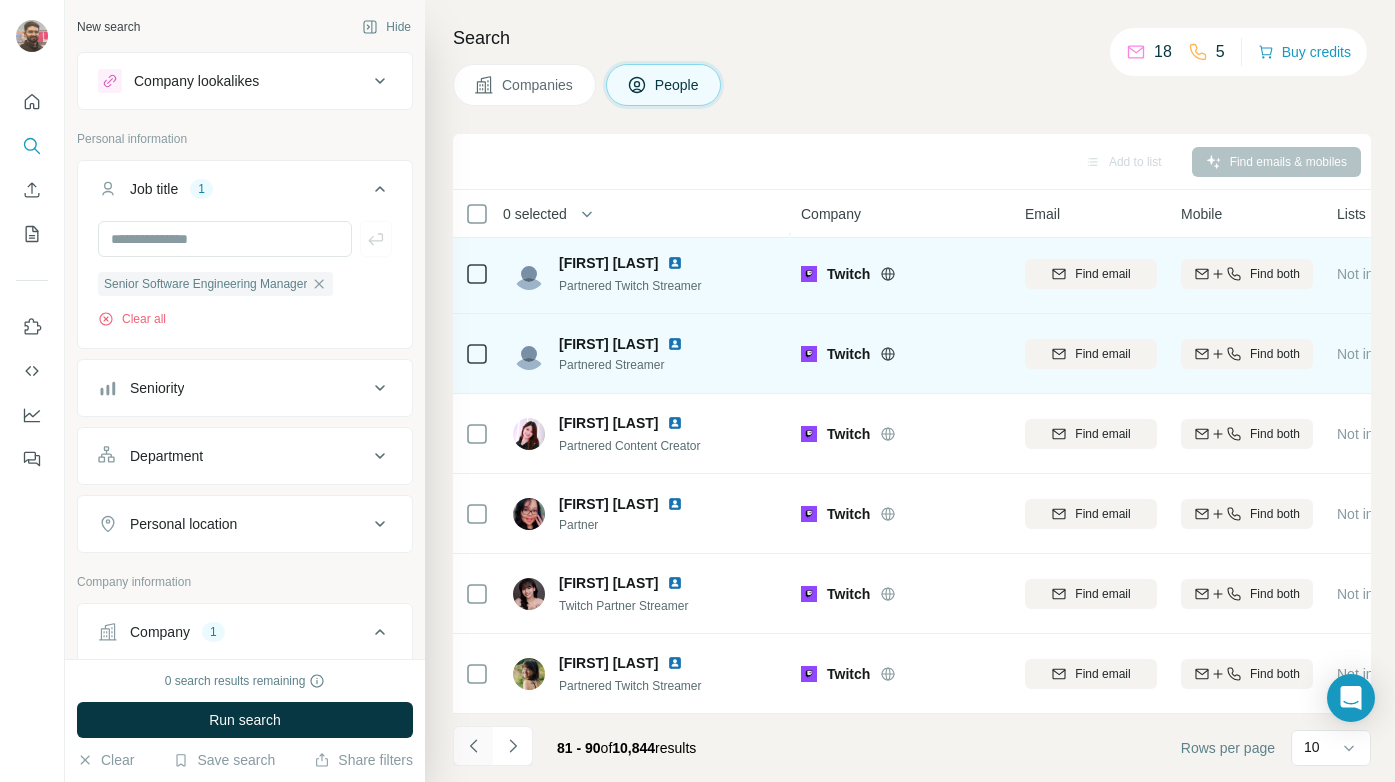 click 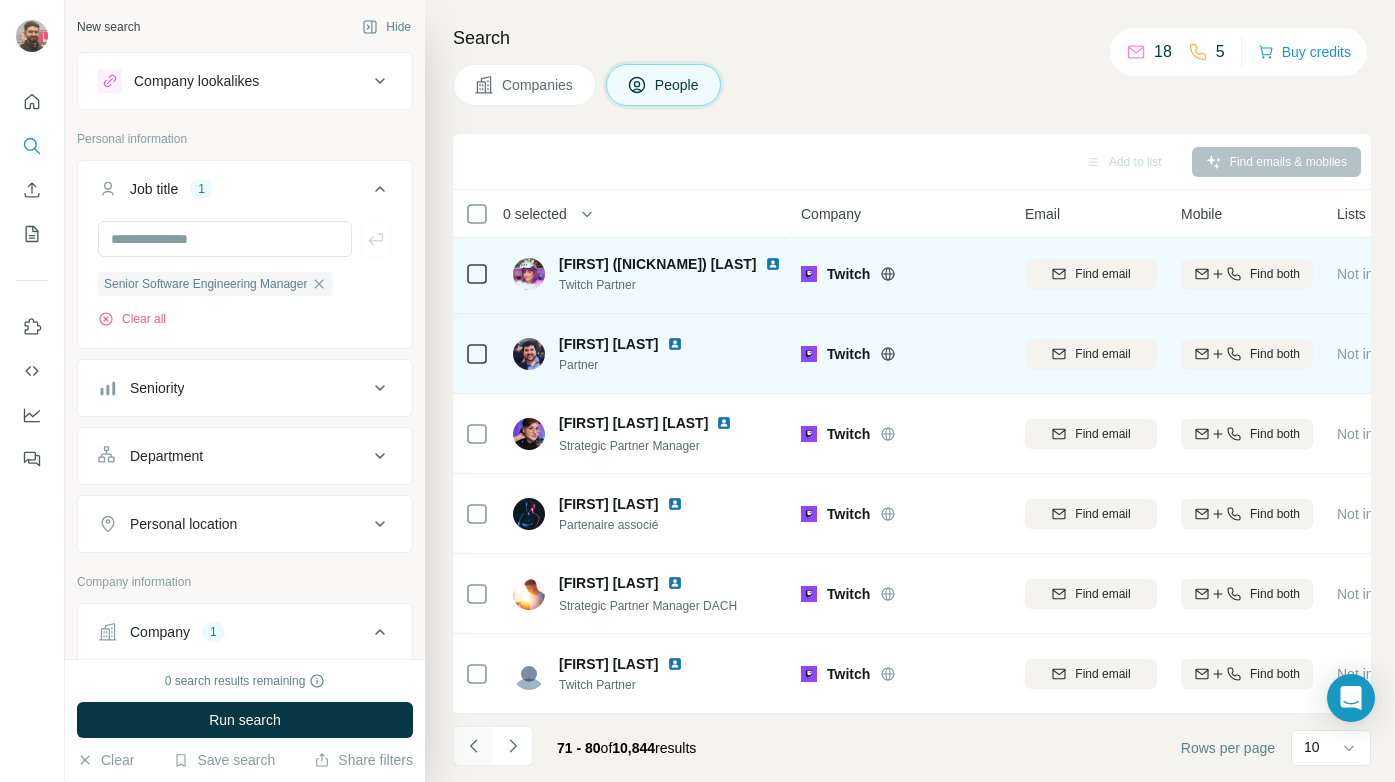 click 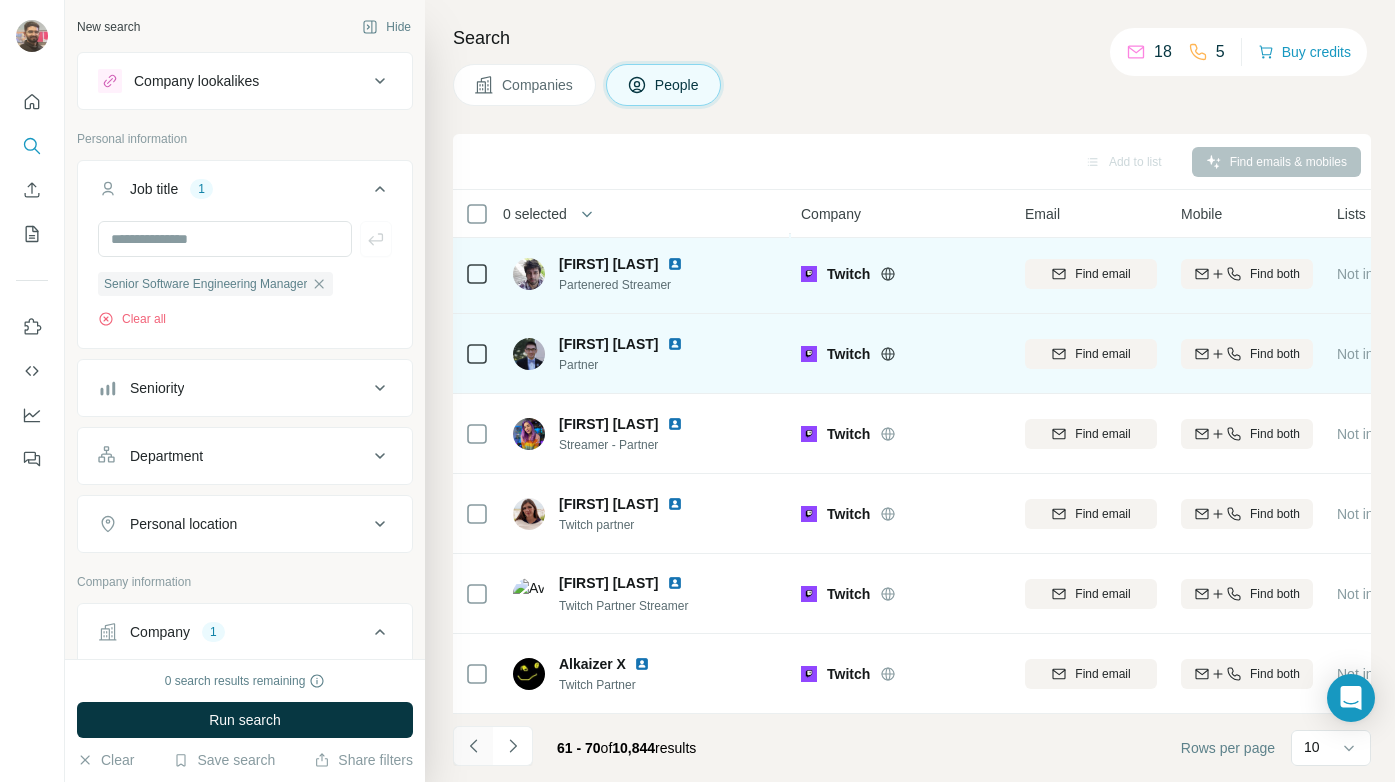 click 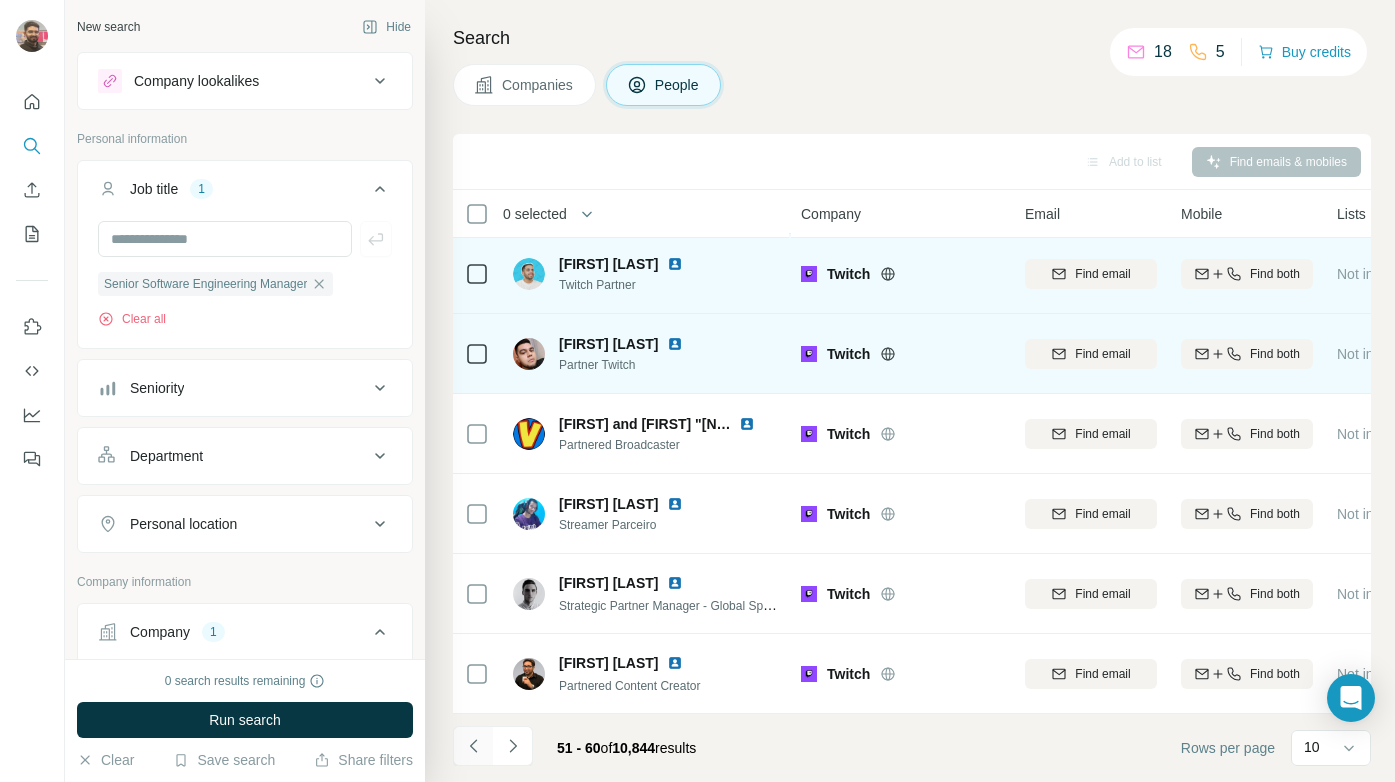click 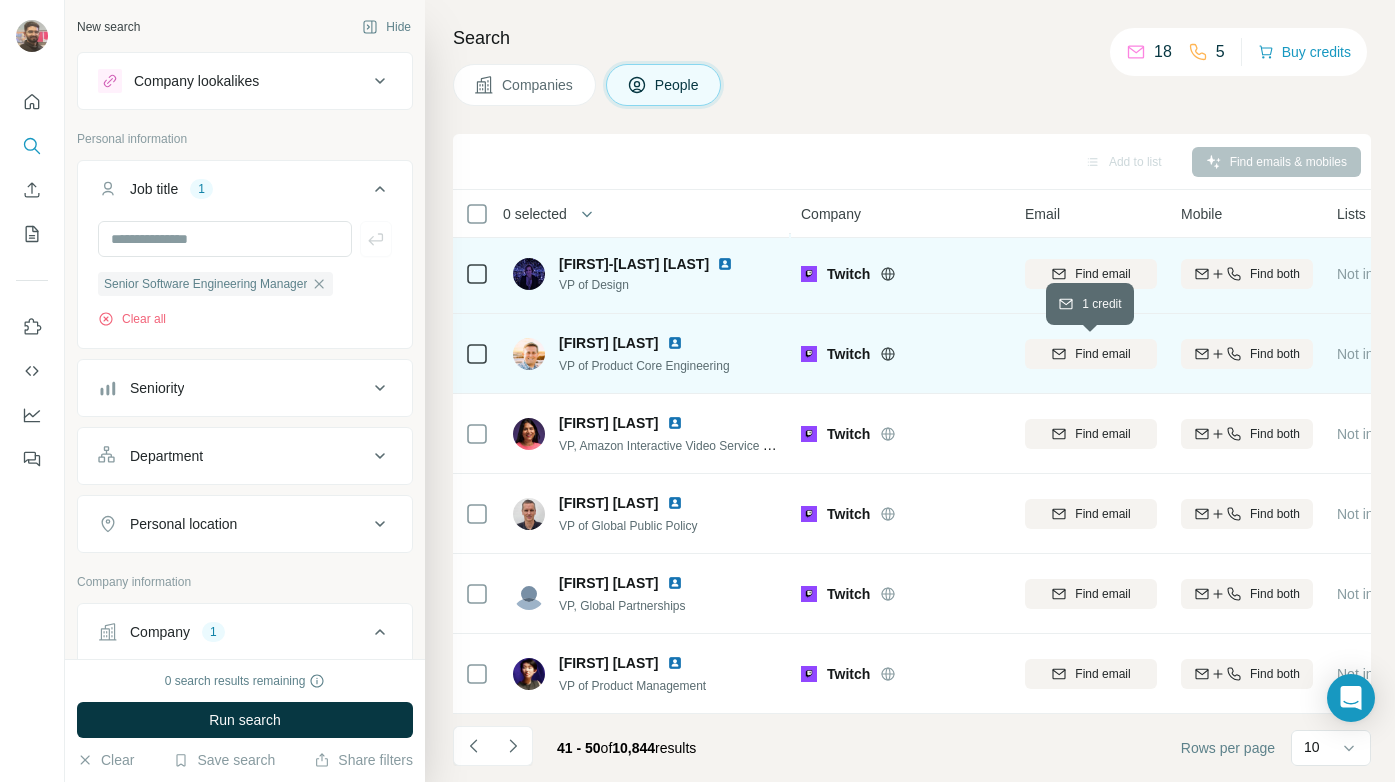 click on "Find email" at bounding box center [1102, 354] 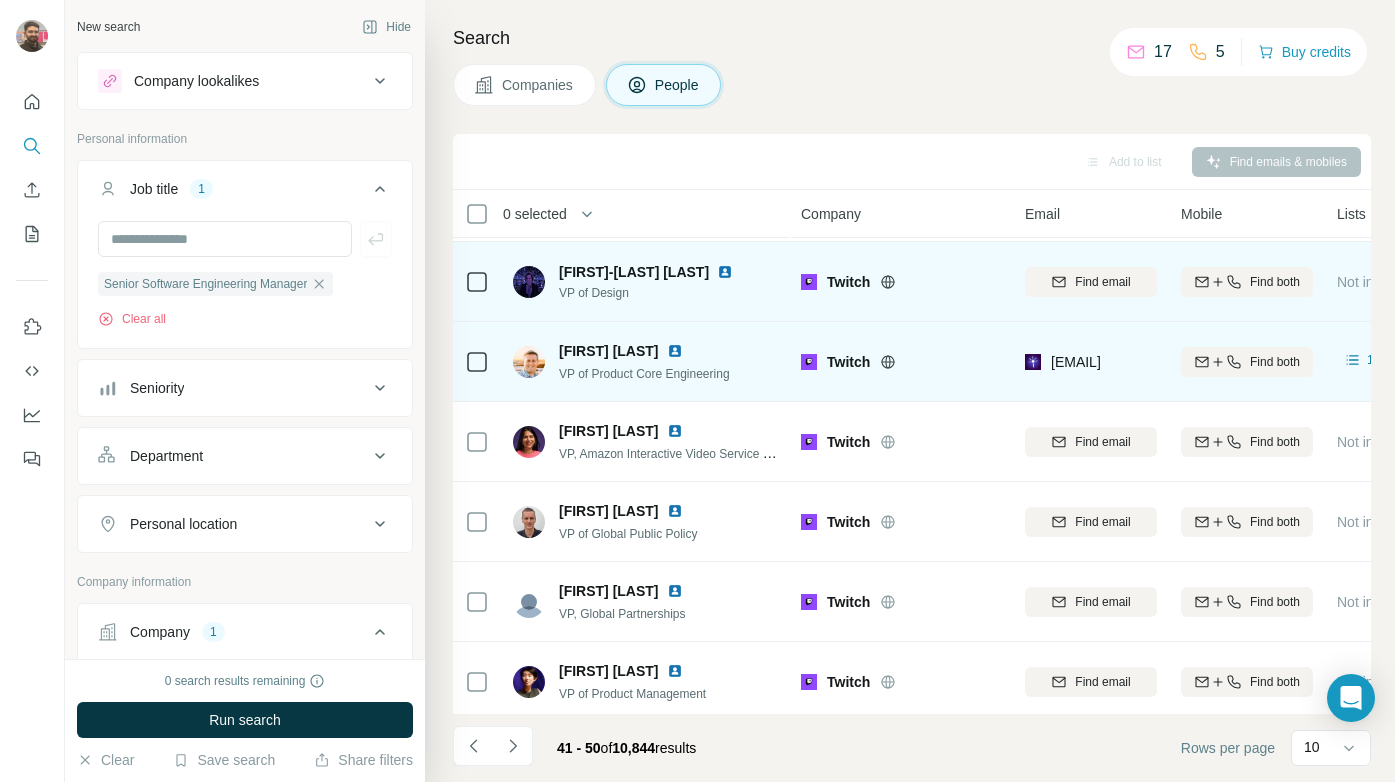 scroll, scrollTop: 318, scrollLeft: 0, axis: vertical 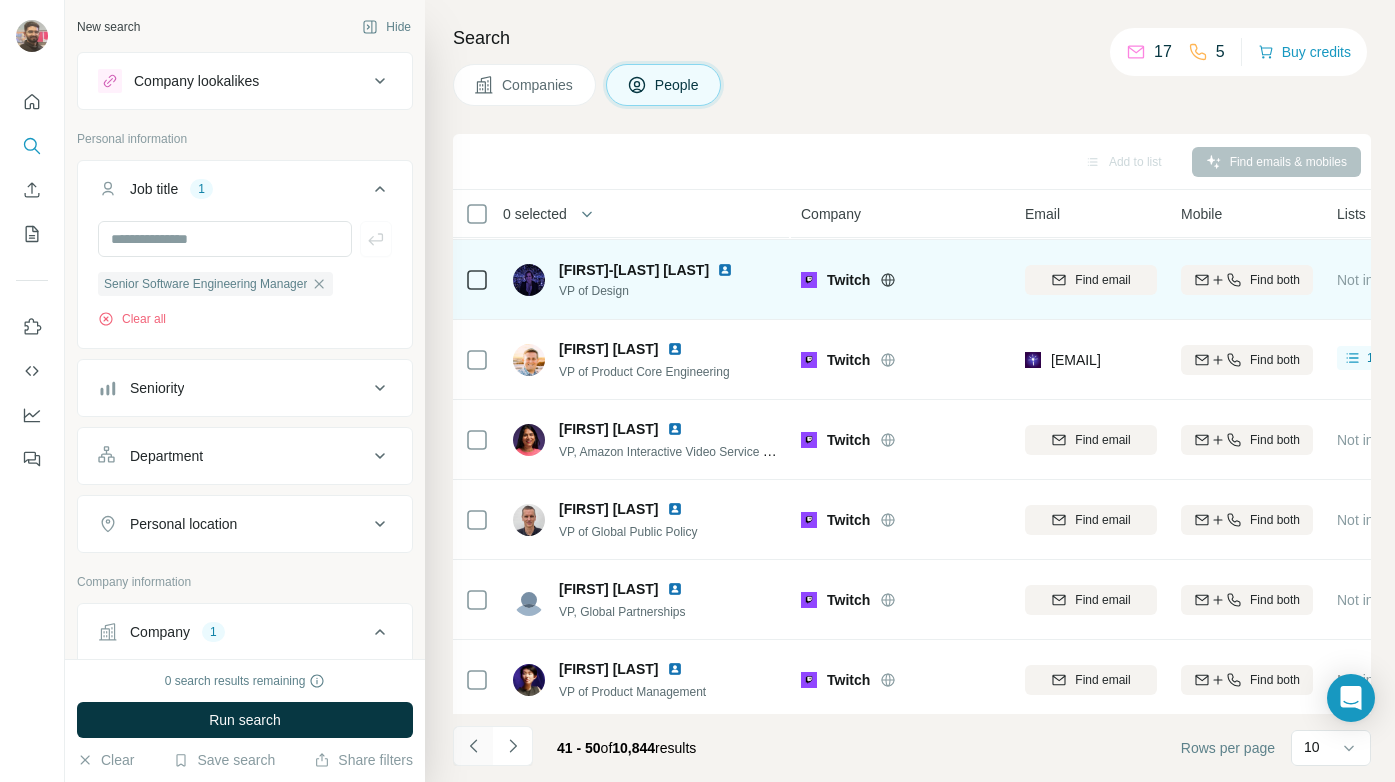 click 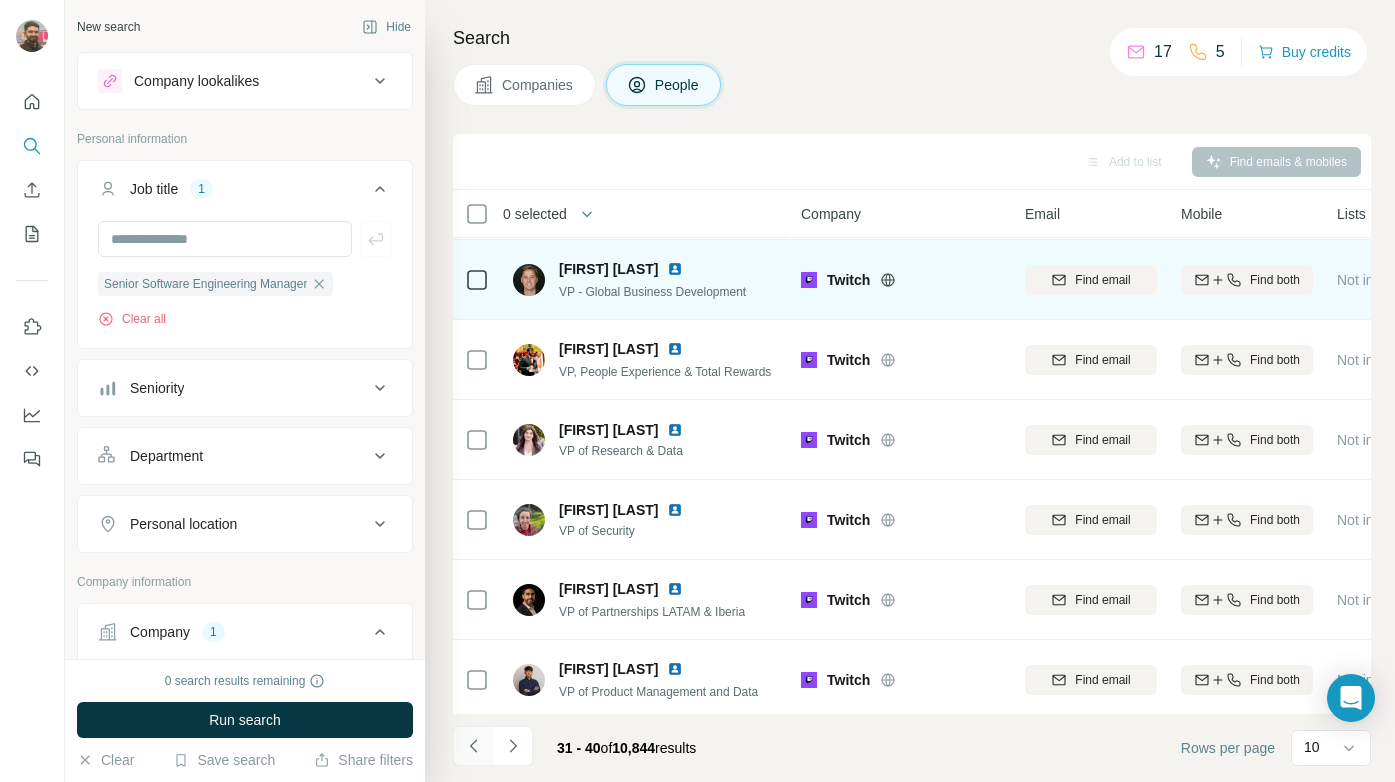 click 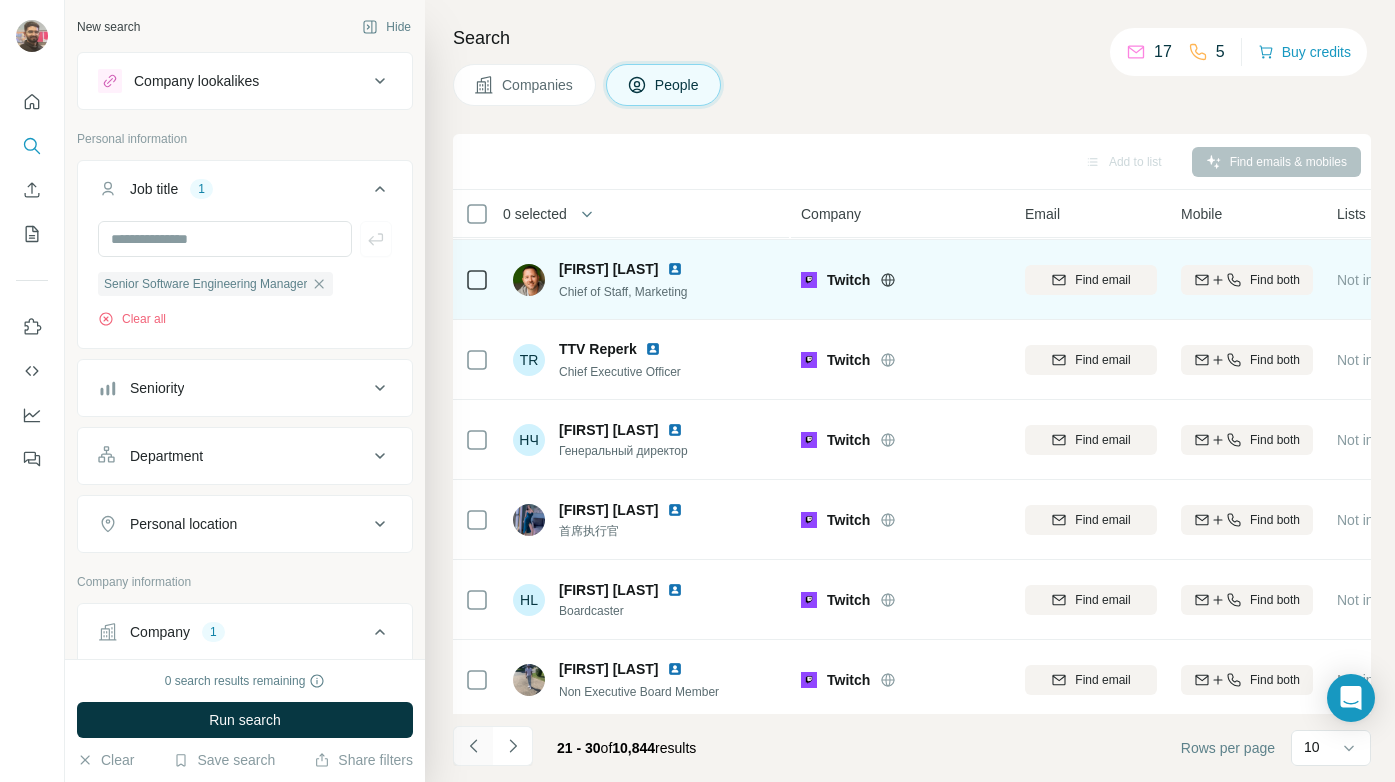 click 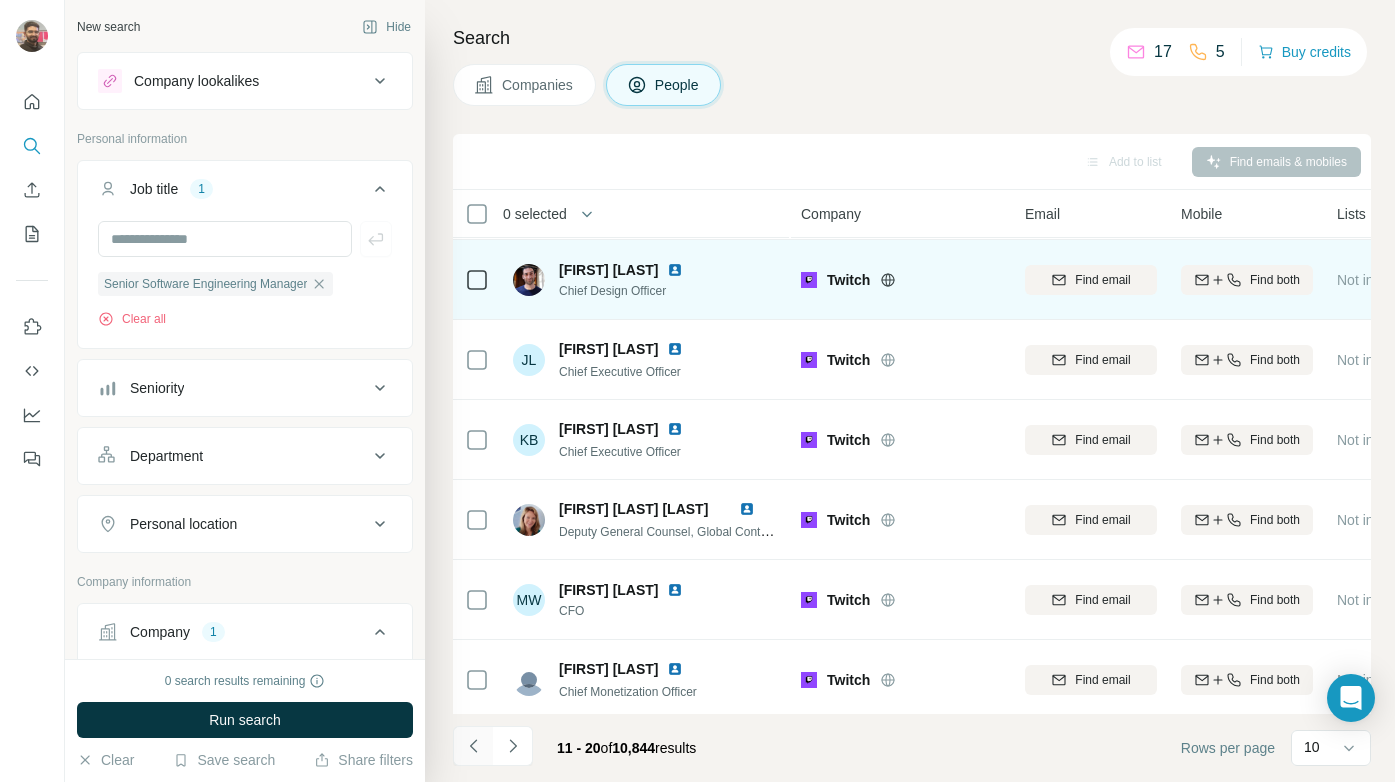 click 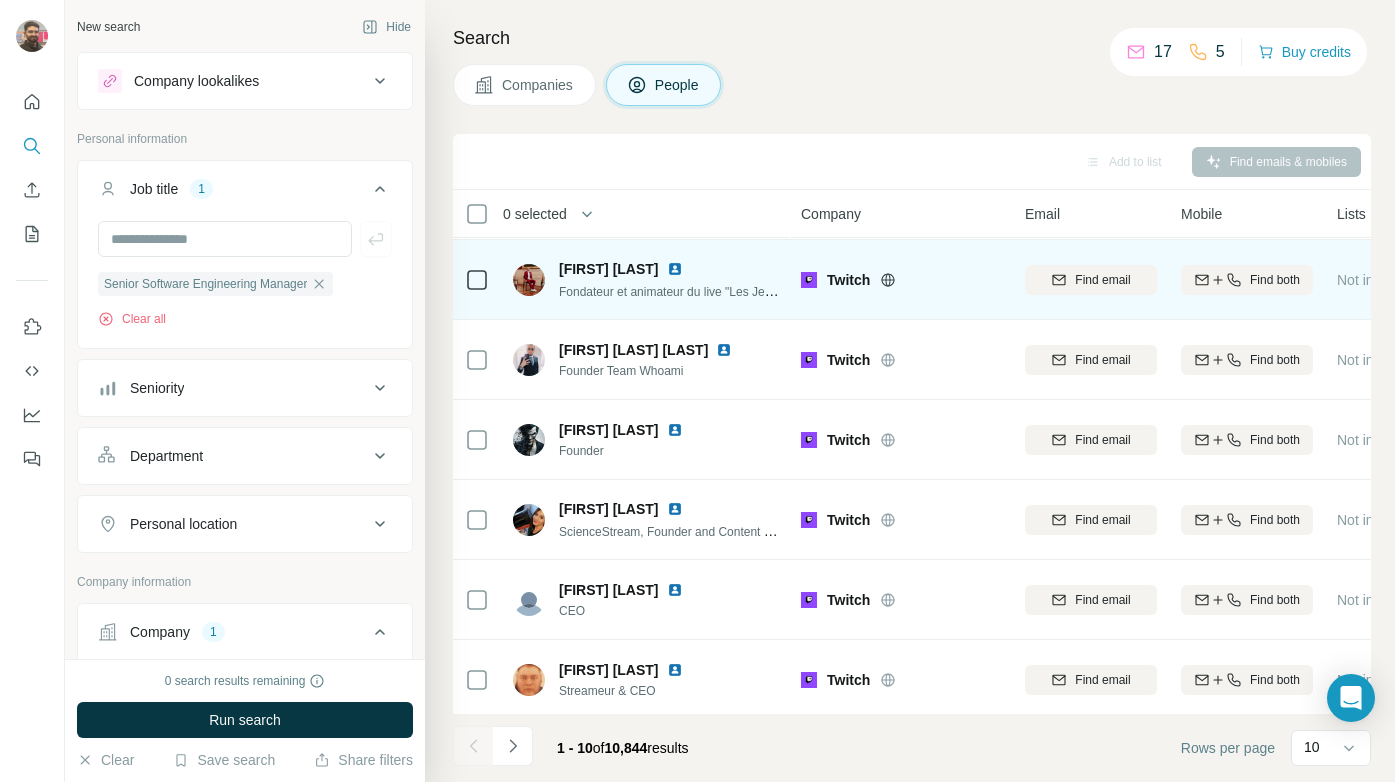 click at bounding box center [473, 746] 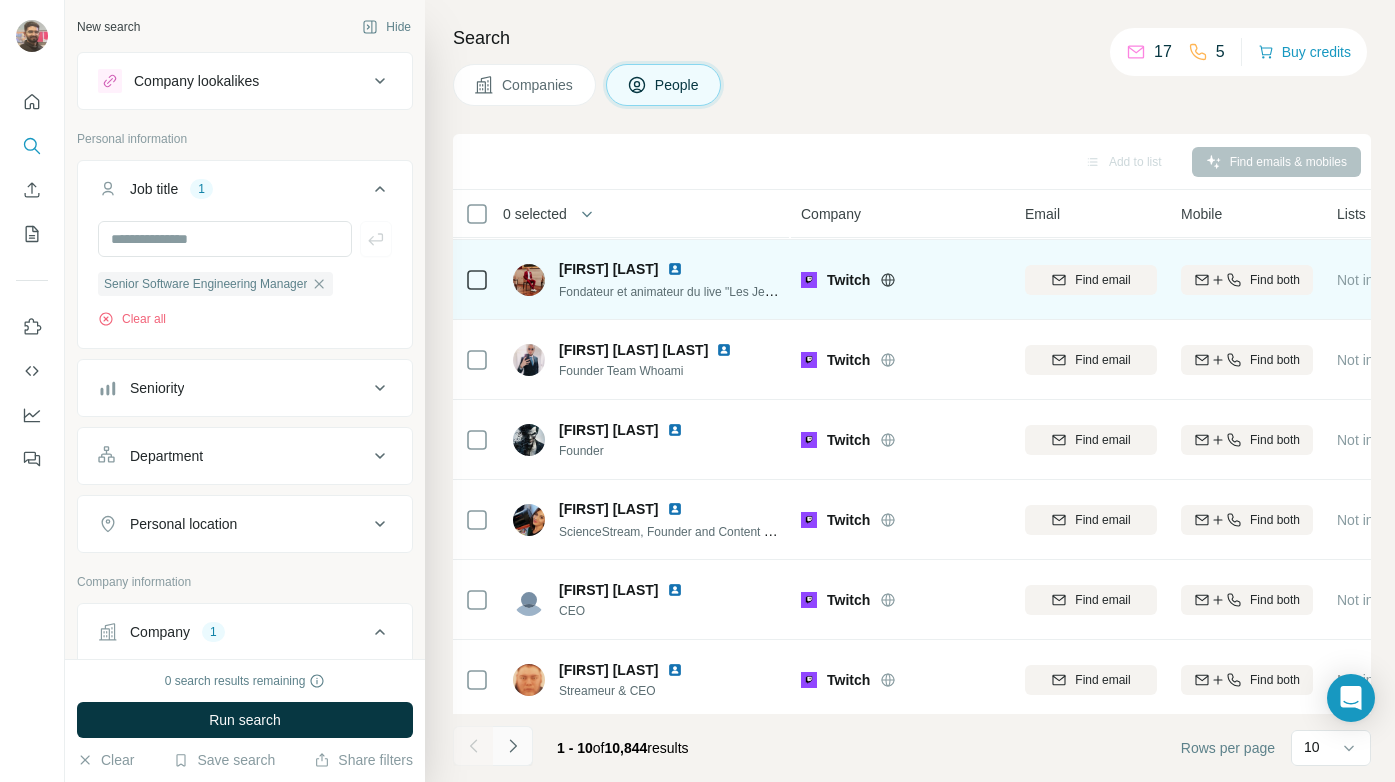 click 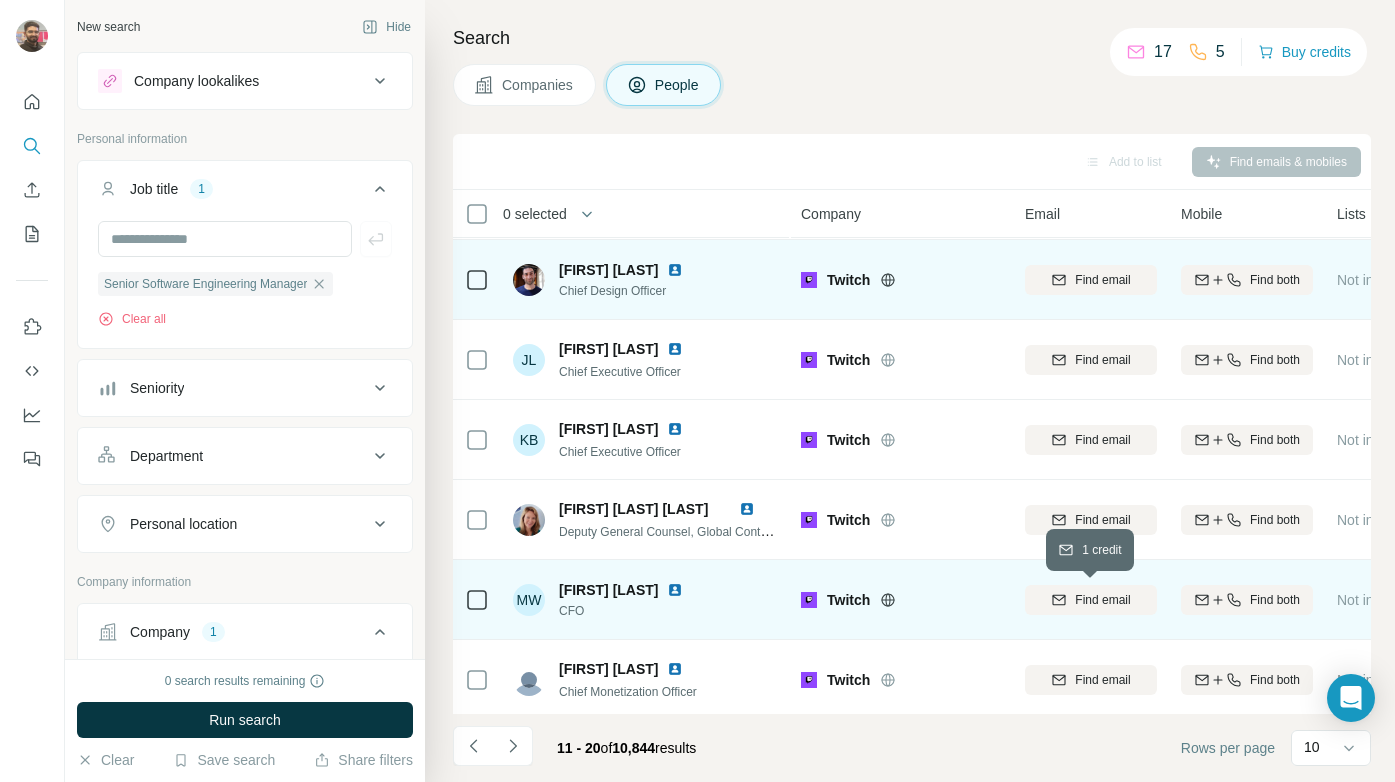 click on "Find email" at bounding box center [1102, 600] 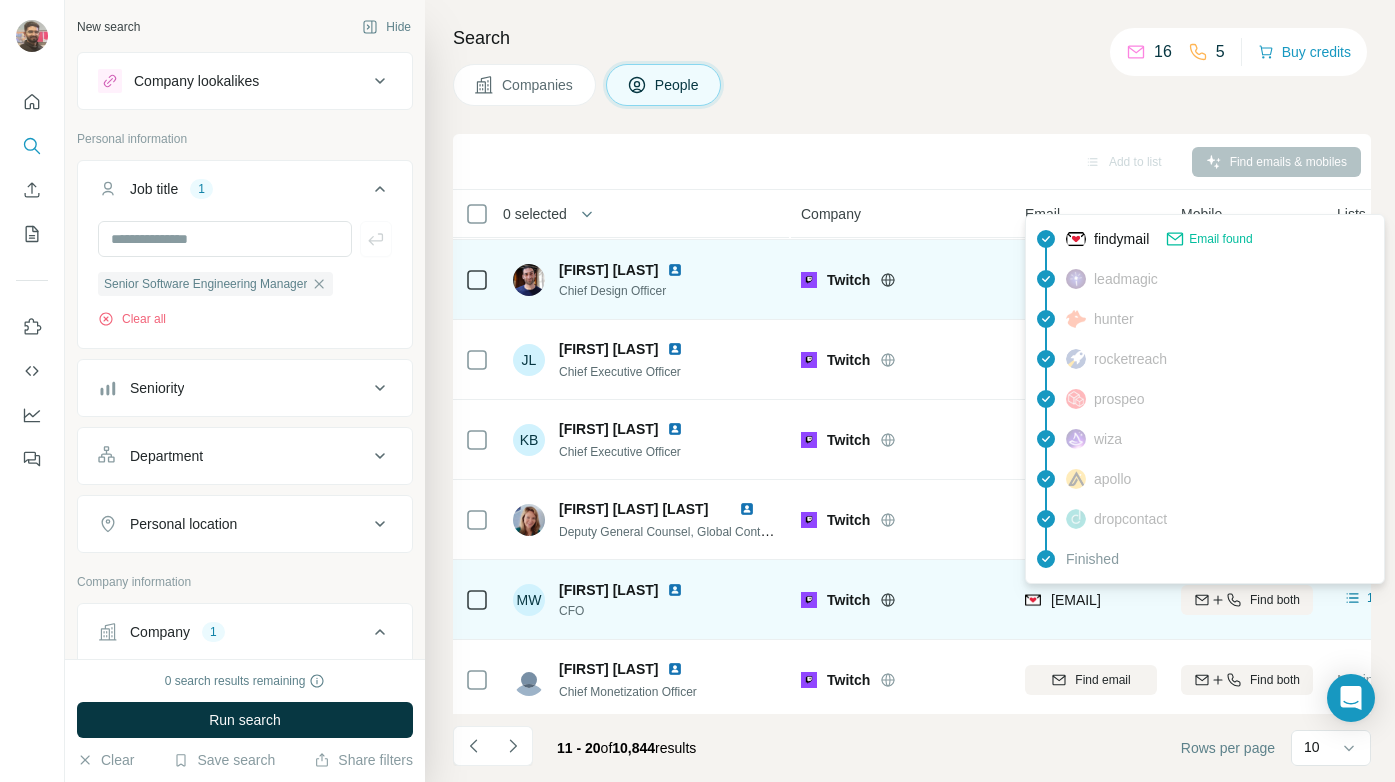click on "[EMAIL]" at bounding box center (1076, 600) 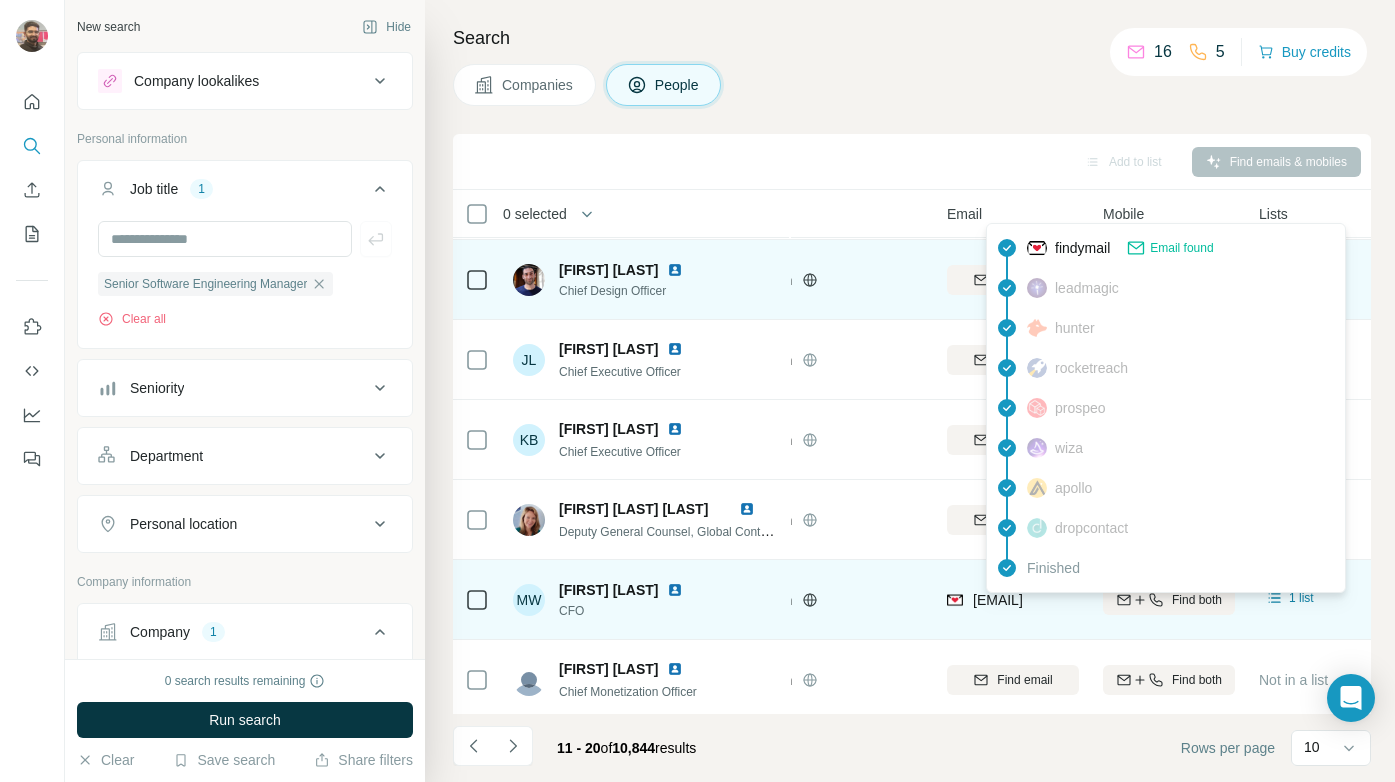 scroll, scrollTop: 318, scrollLeft: 1, axis: both 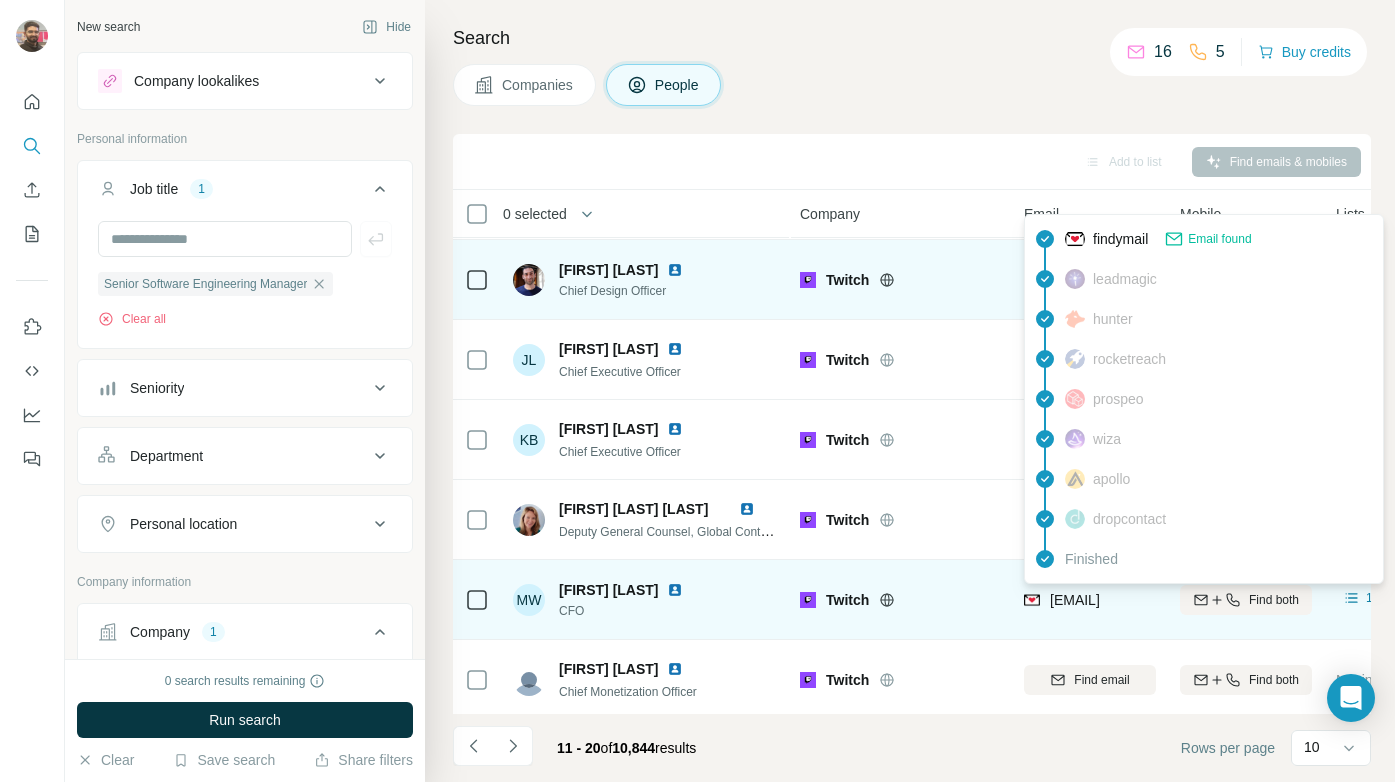 click on "[EMAIL]" at bounding box center (1075, 600) 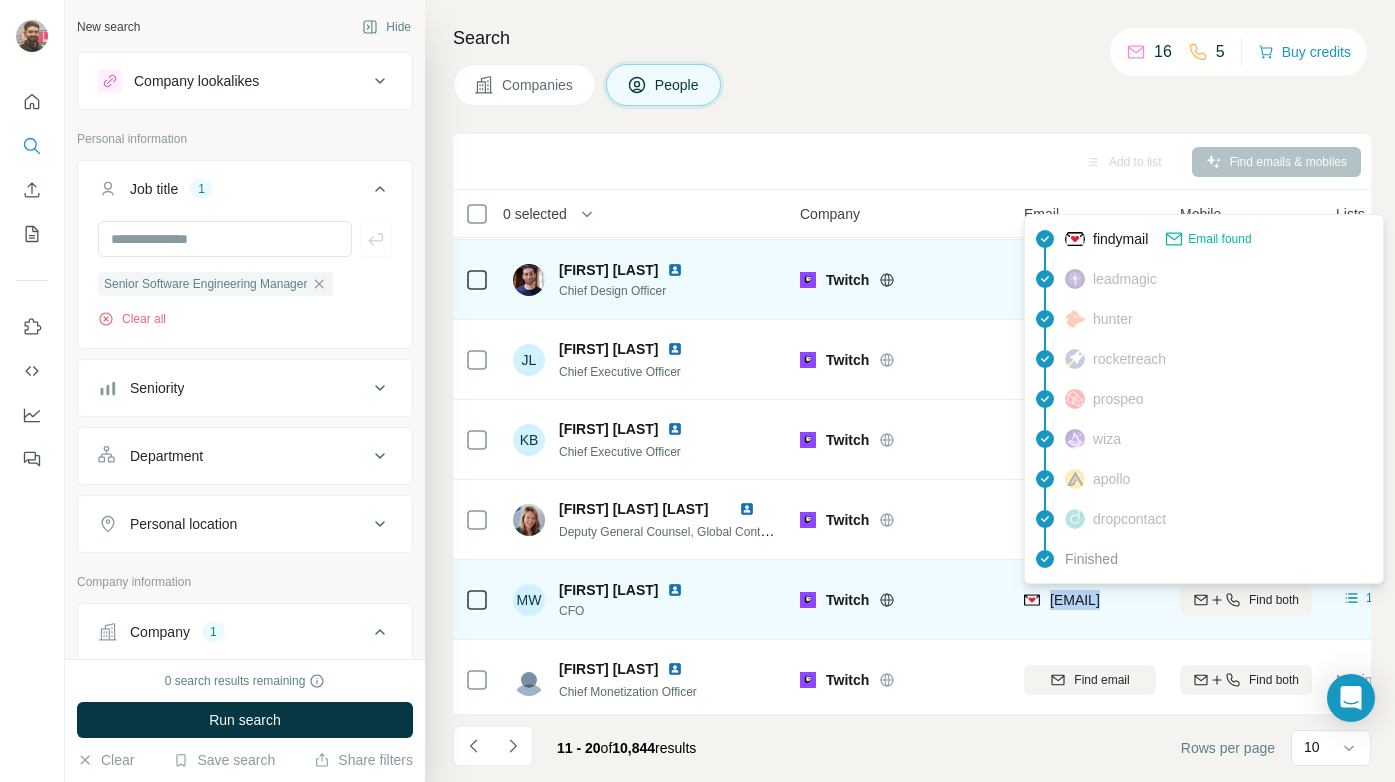 click on "[EMAIL]" at bounding box center [1075, 600] 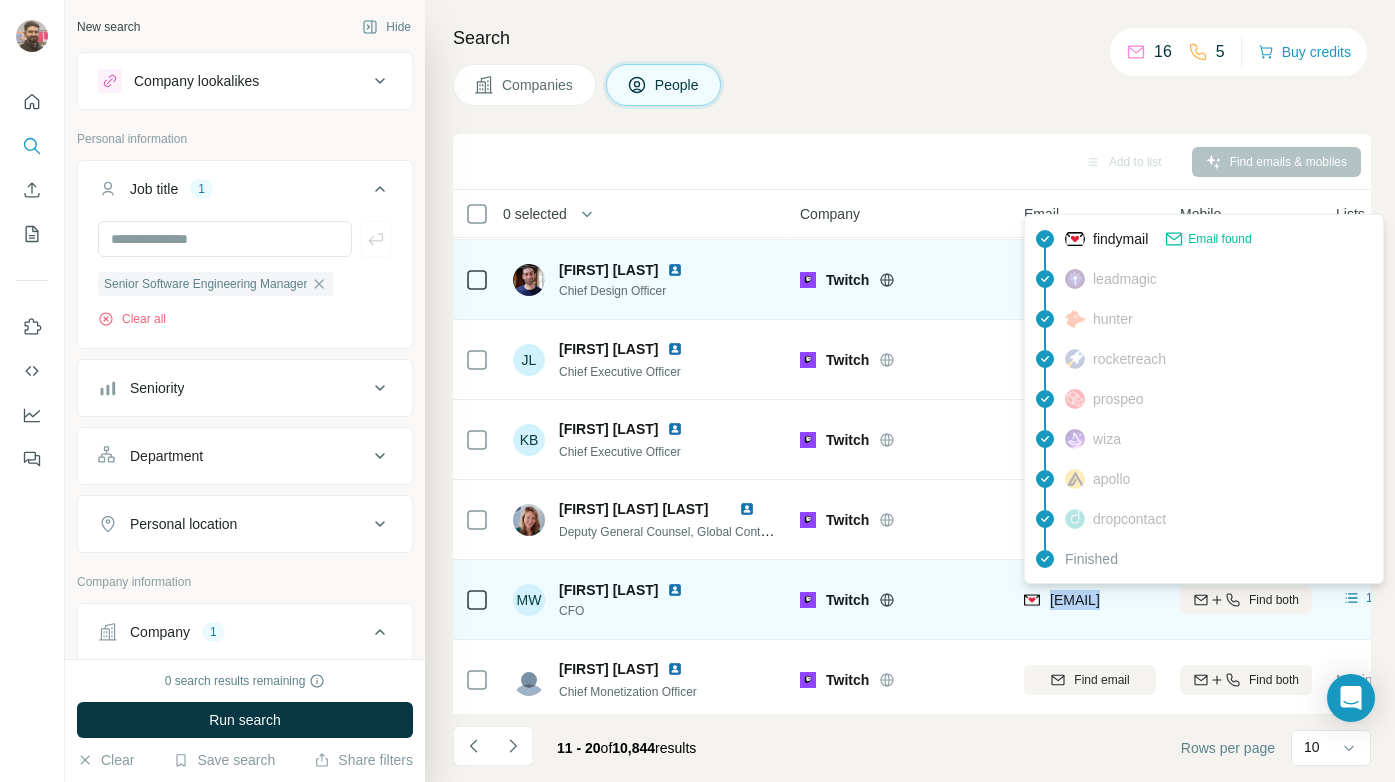 copy on "[EMAIL]" 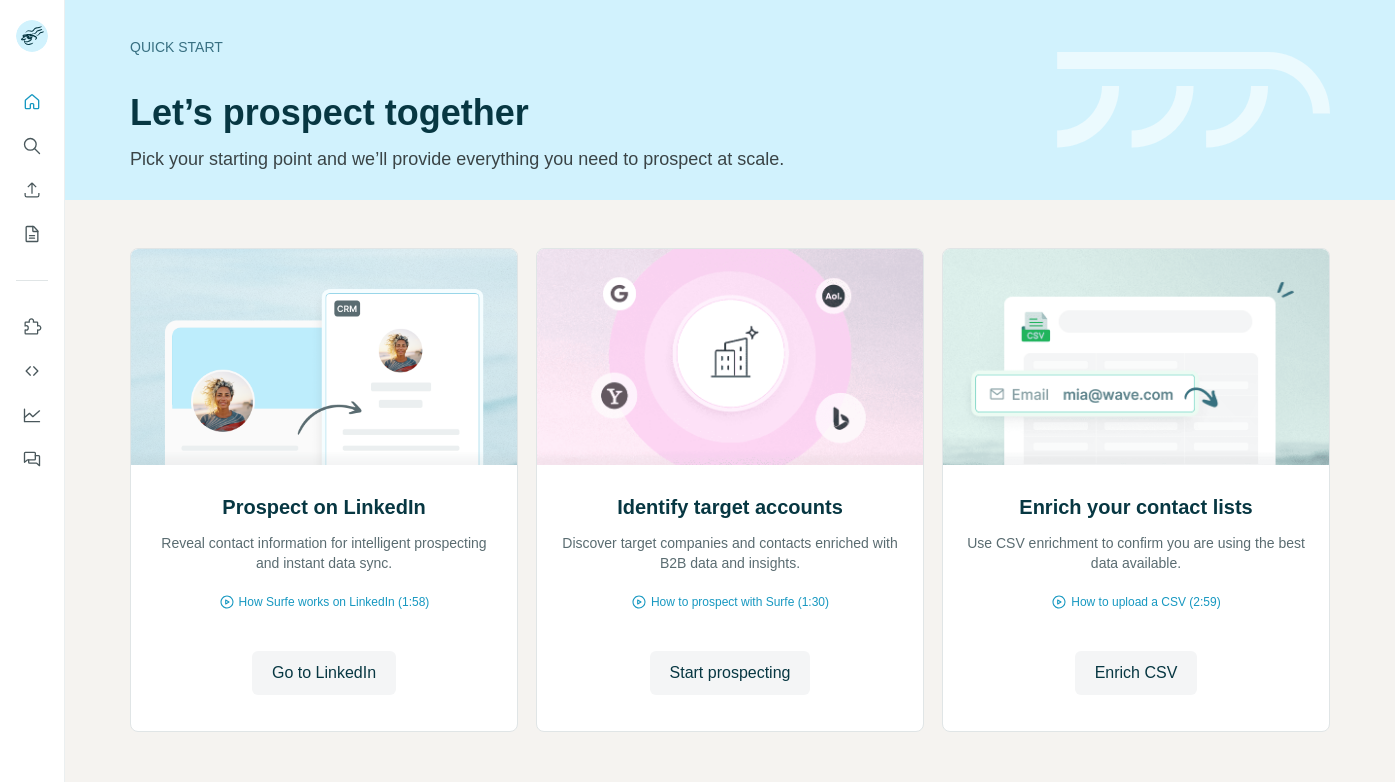 scroll, scrollTop: 0, scrollLeft: 0, axis: both 